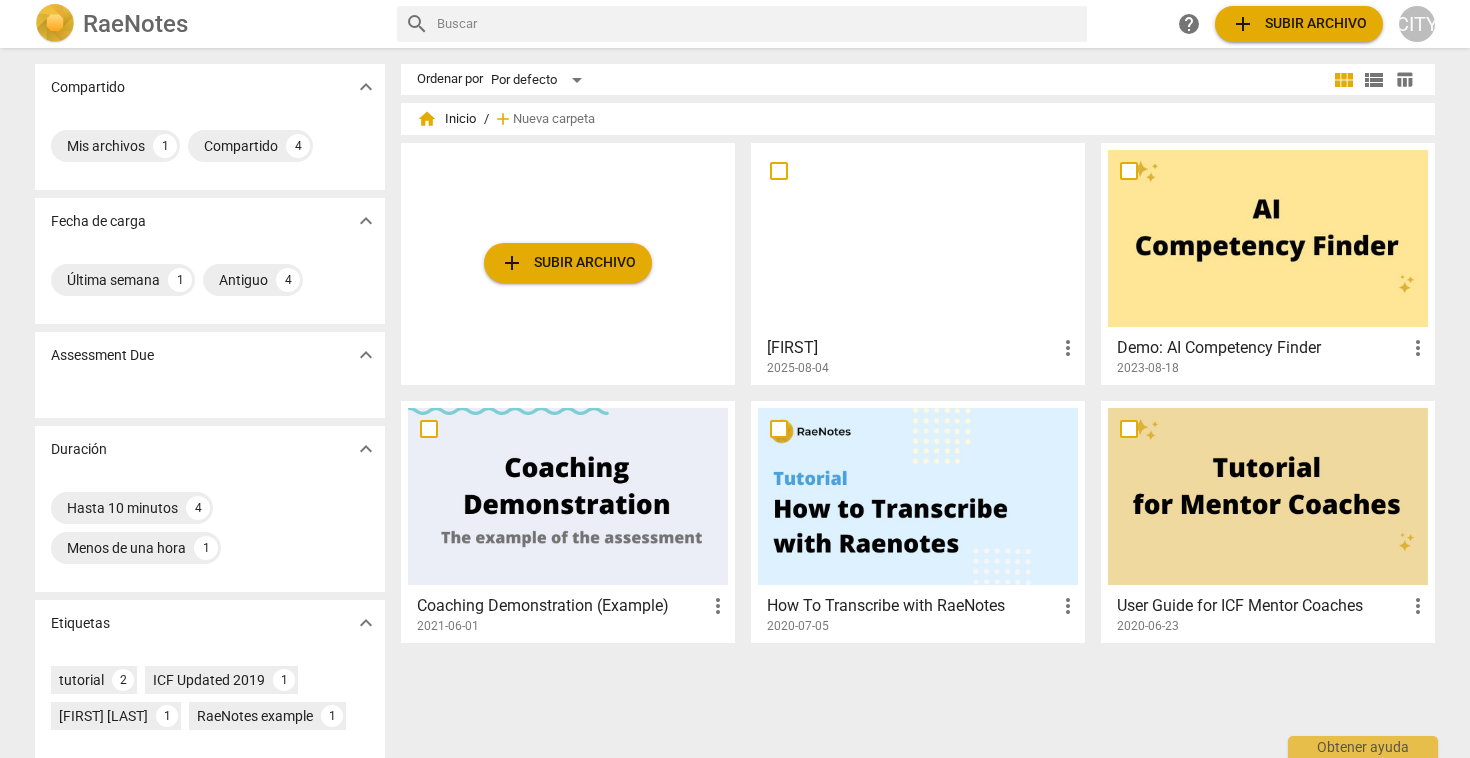 scroll, scrollTop: 0, scrollLeft: 0, axis: both 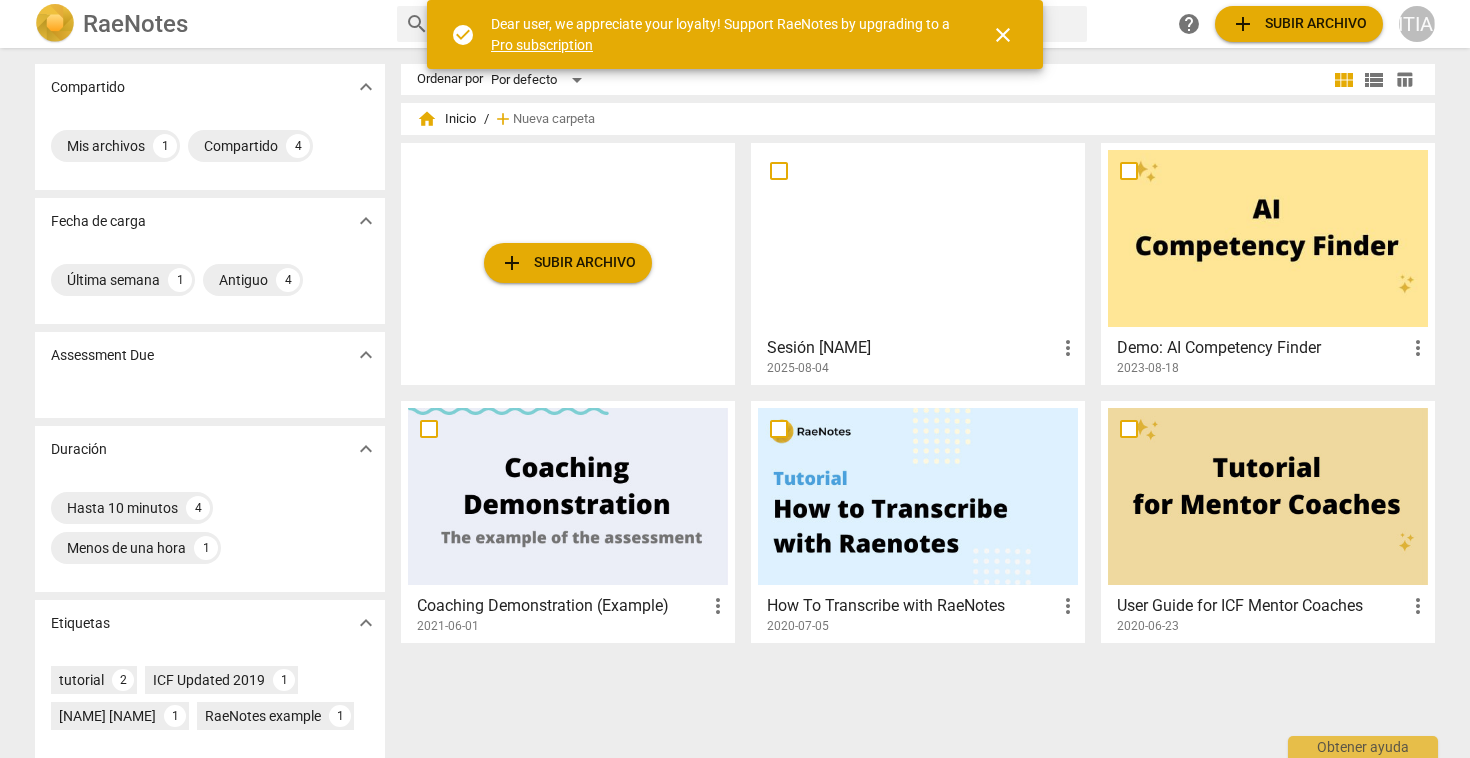 click at bounding box center [918, 238] 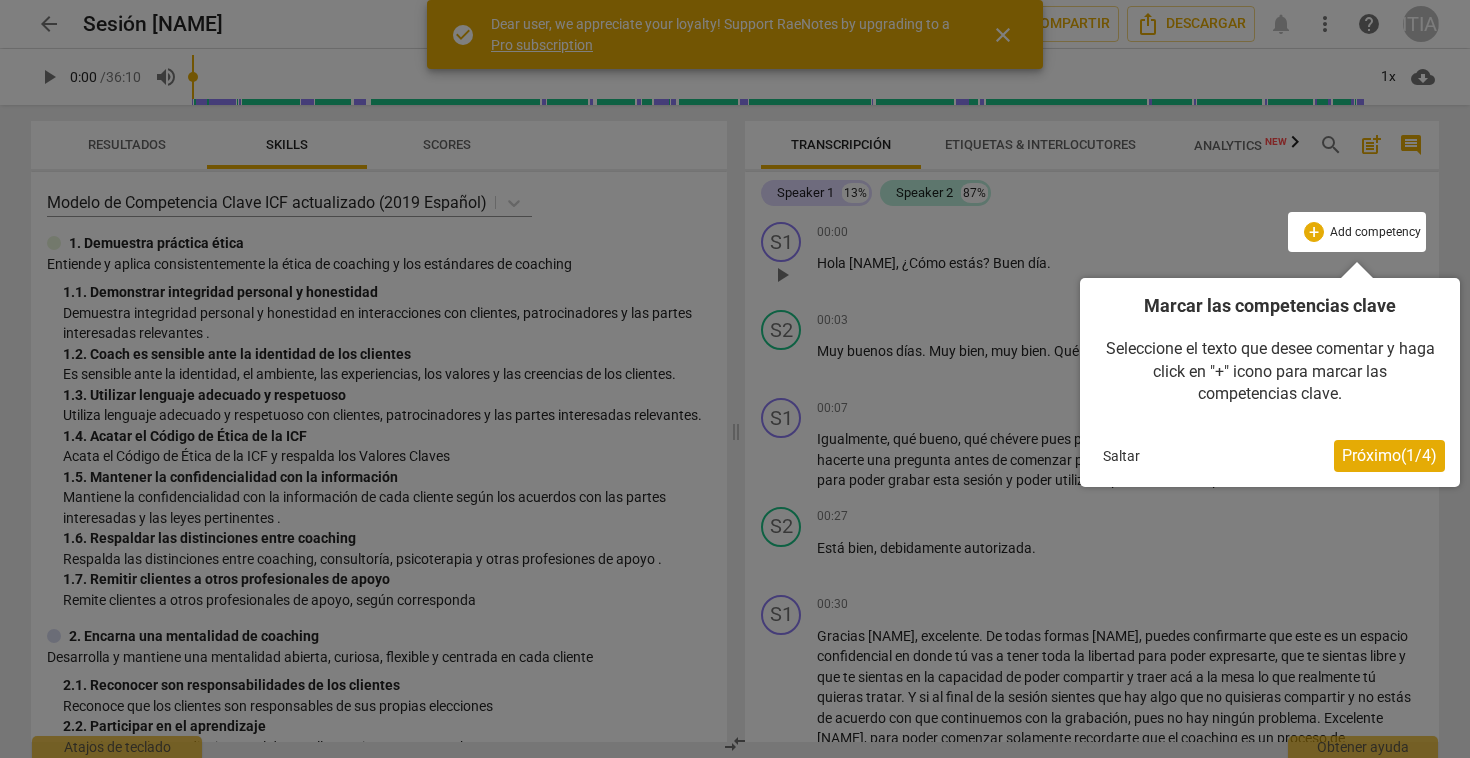 click on "Saltar" at bounding box center (1121, 456) 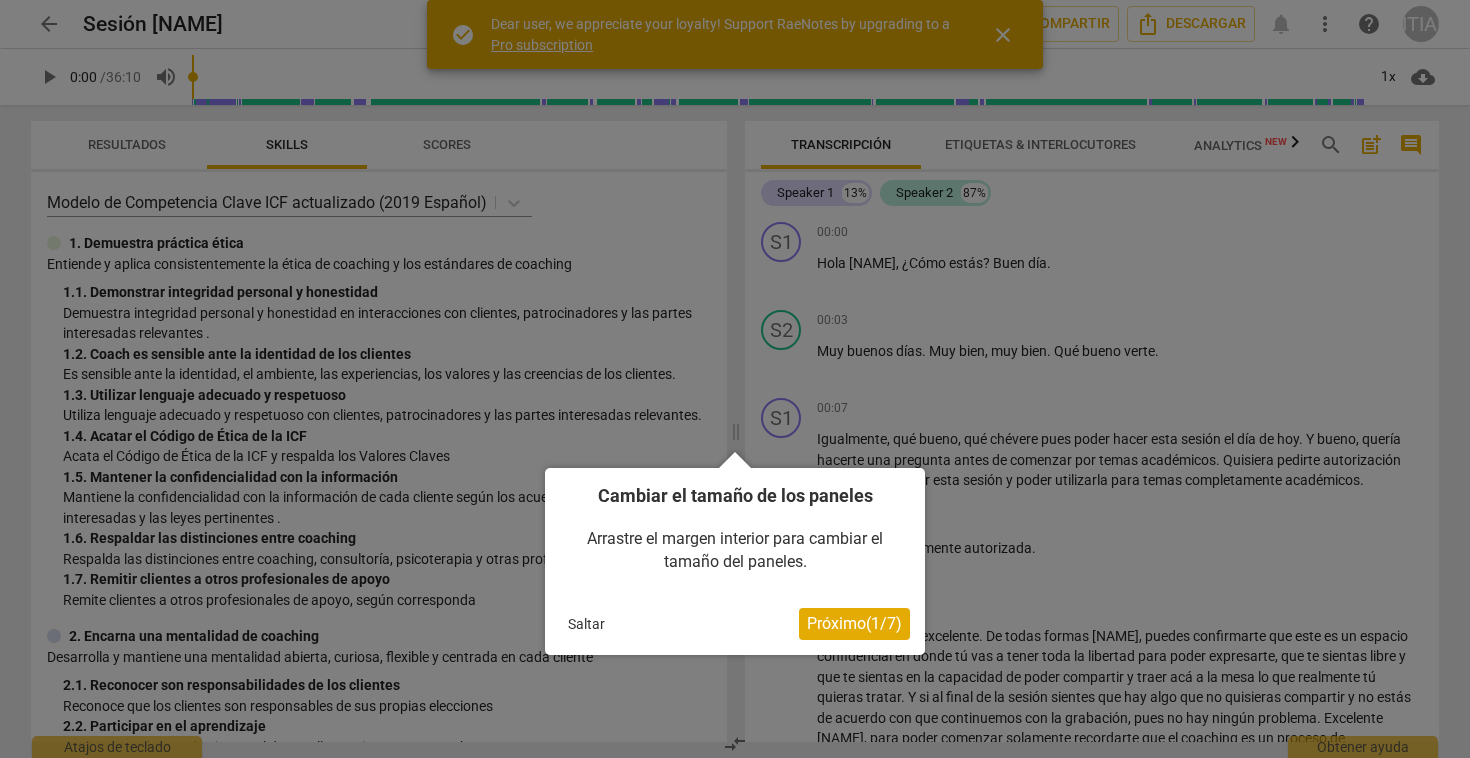 click on "Saltar" at bounding box center (586, 624) 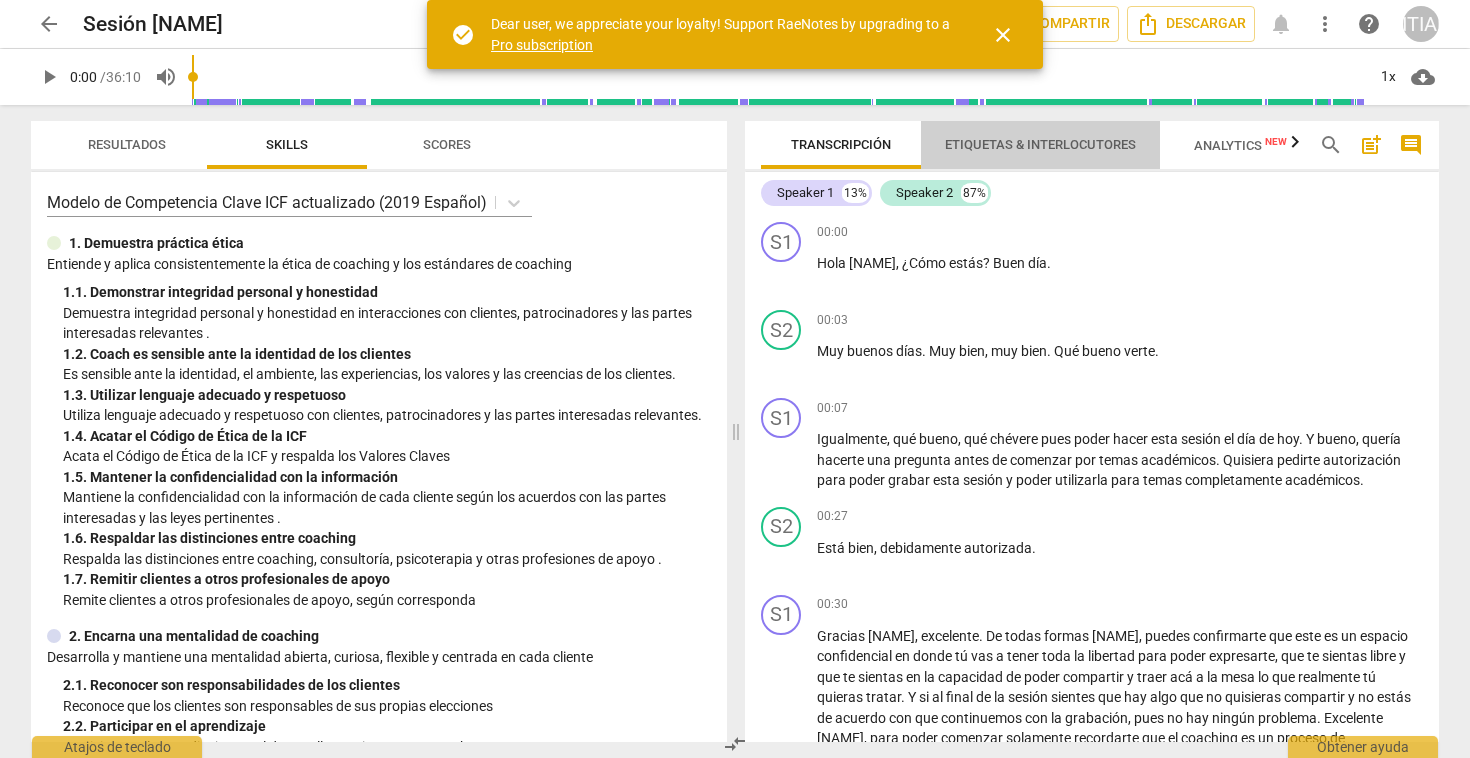 click on "Etiquetas & Interlocutores" at bounding box center [1040, 145] 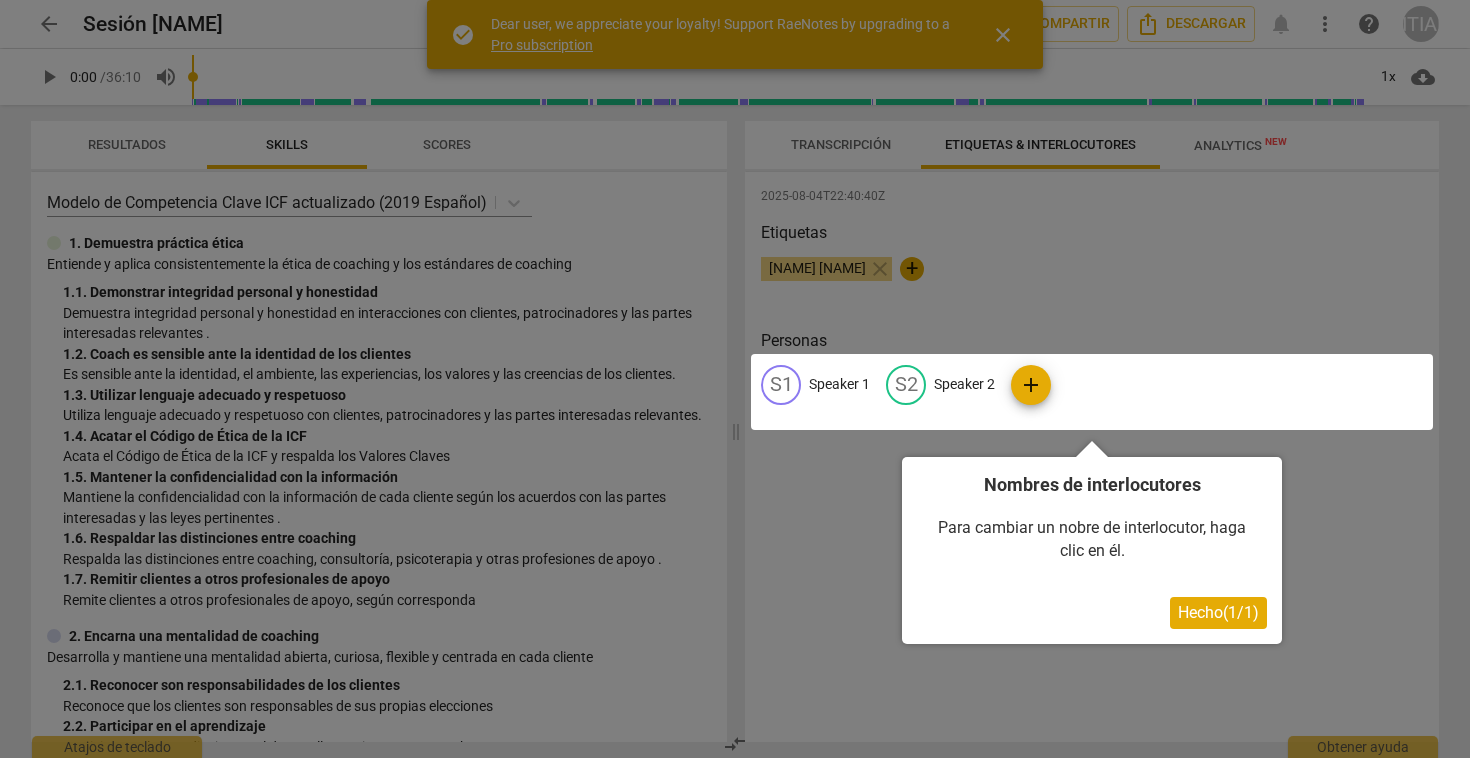 click on "Hecho  ( 1 / 1 )" at bounding box center [1218, 612] 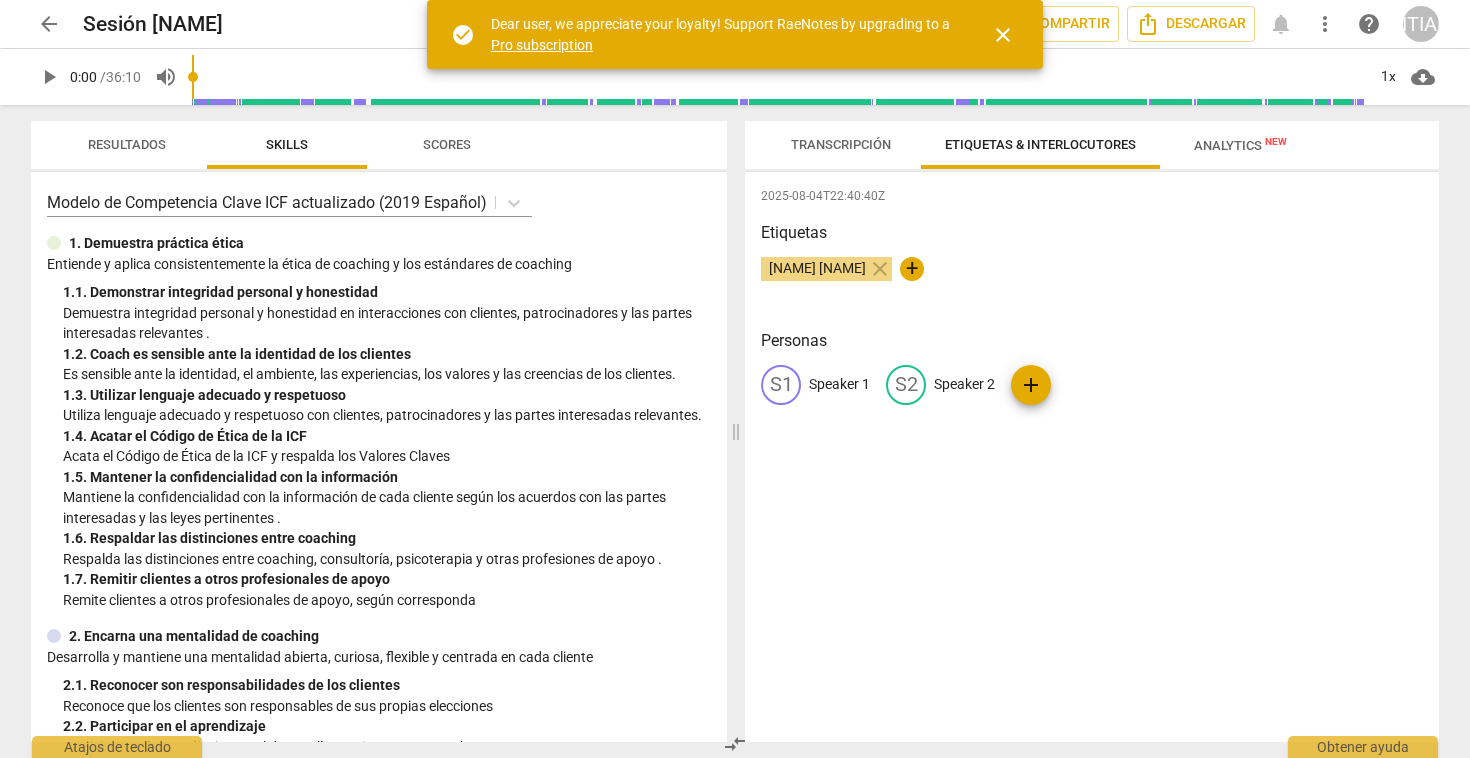click on "Speaker 1" at bounding box center (839, 384) 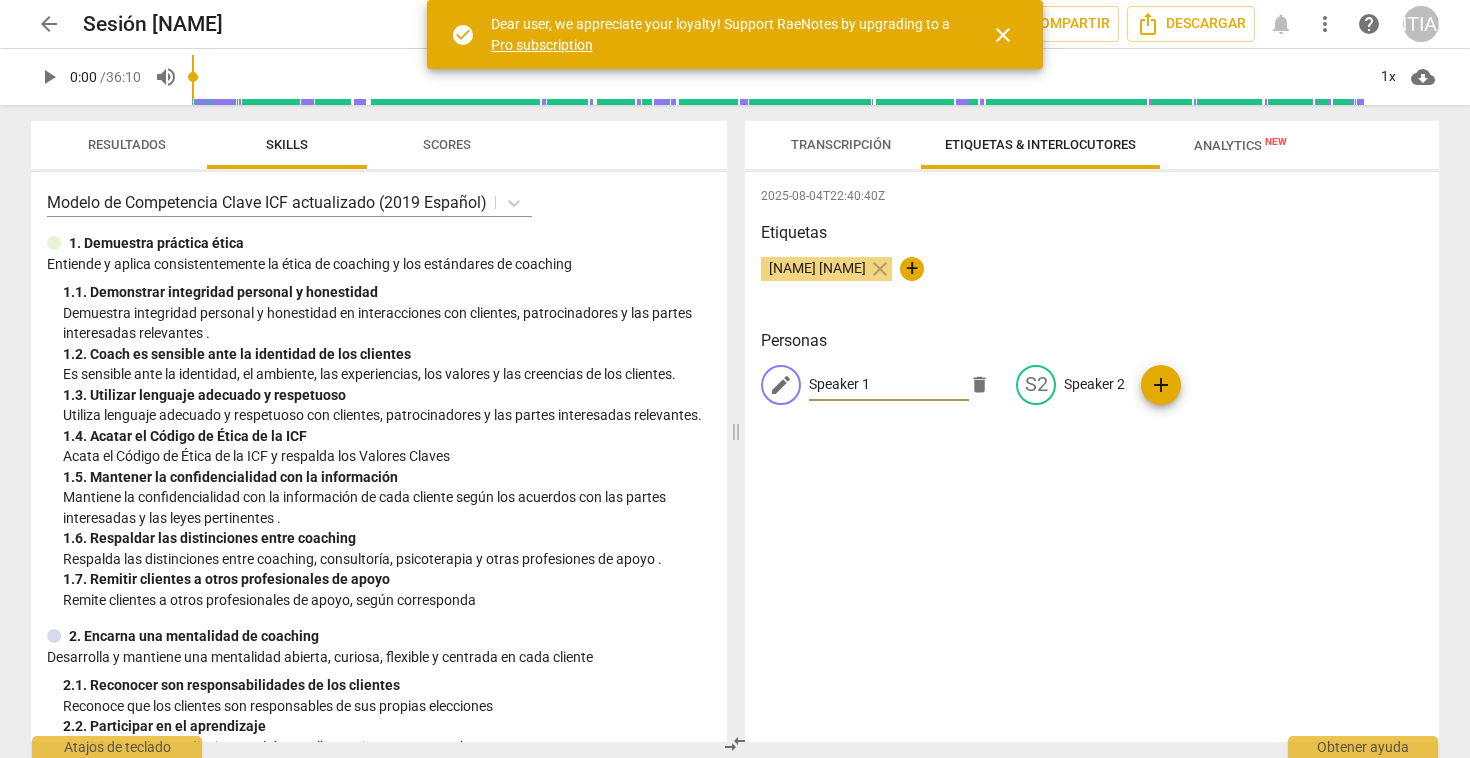 click on "Transcripción" at bounding box center [841, 144] 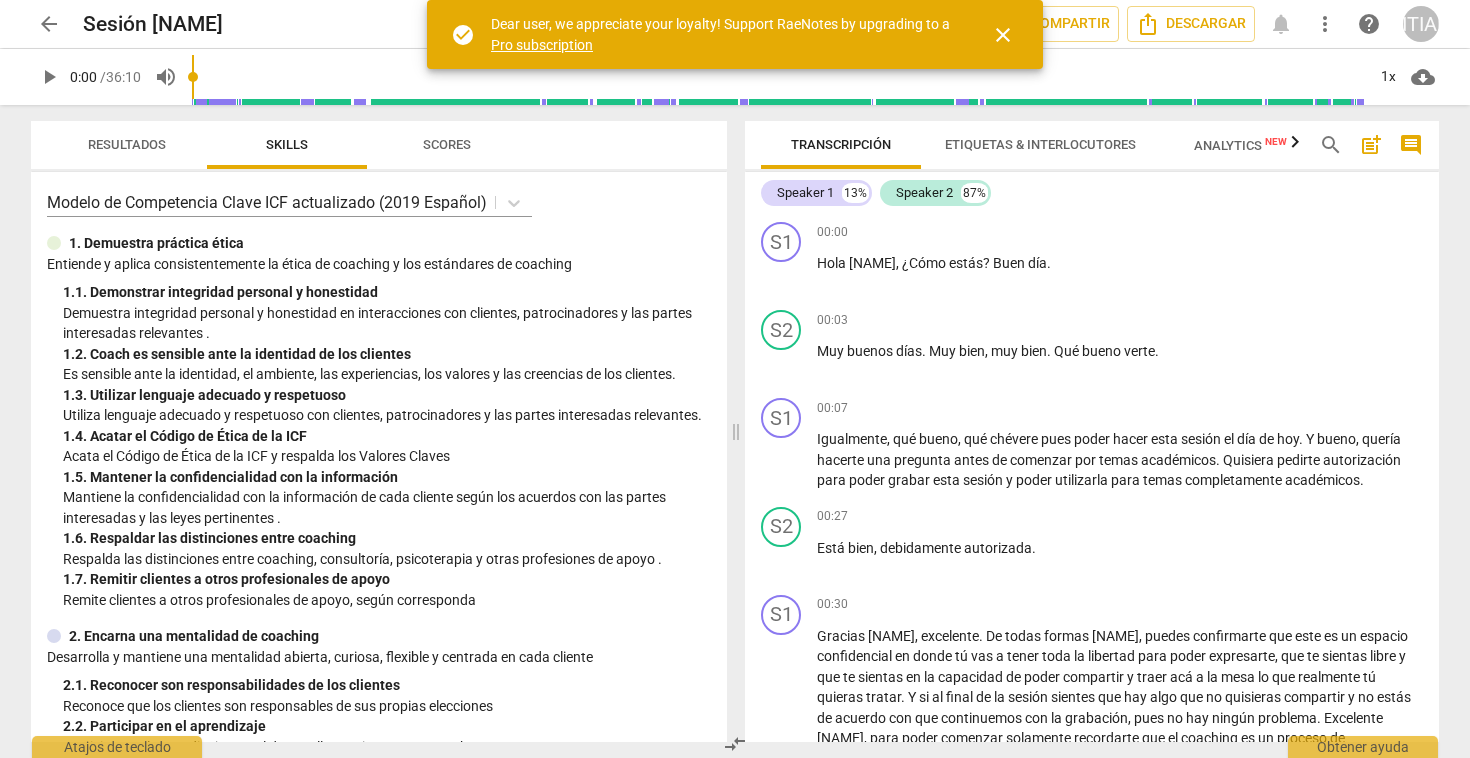 click on "Etiquetas & Interlocutores" at bounding box center [1040, 145] 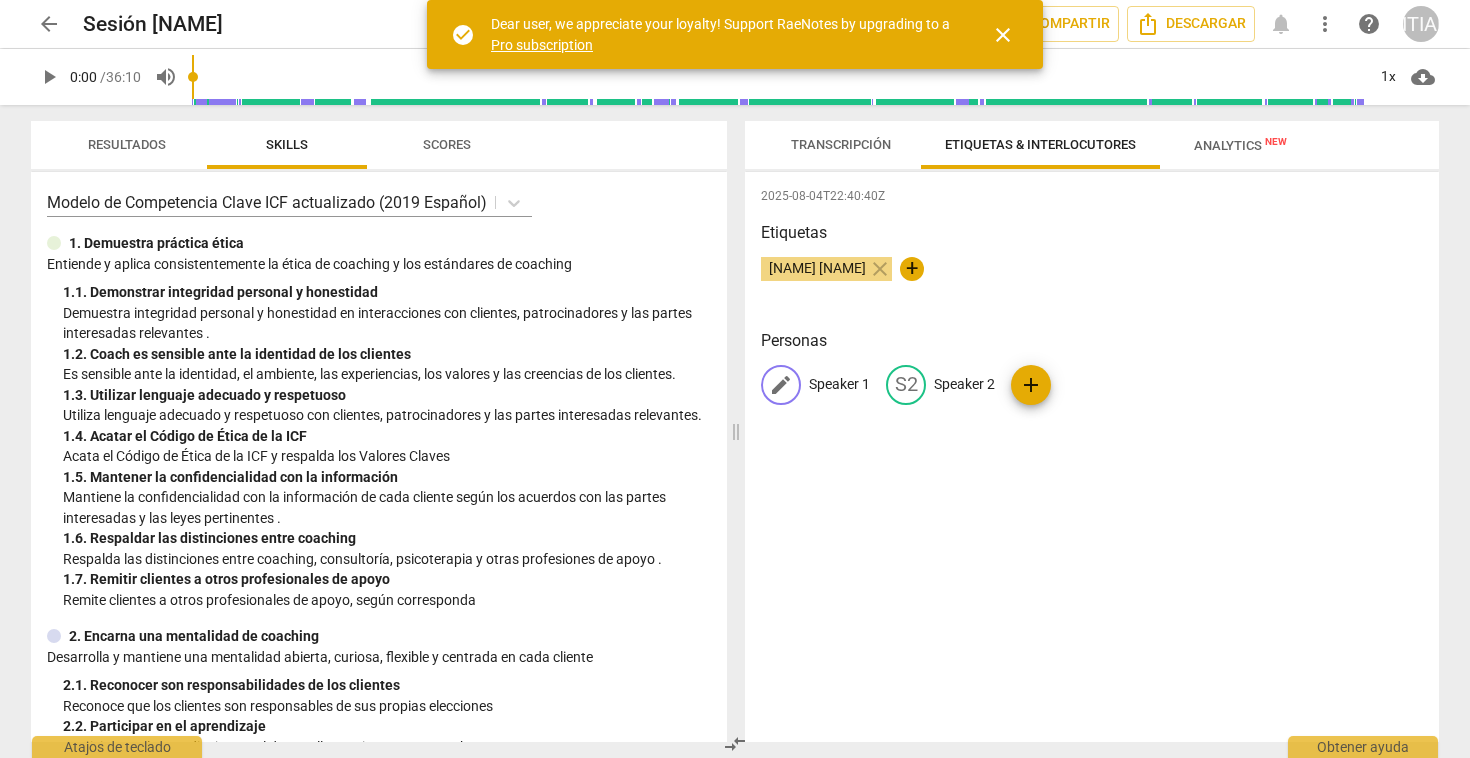 click on "Speaker 1" at bounding box center (839, 384) 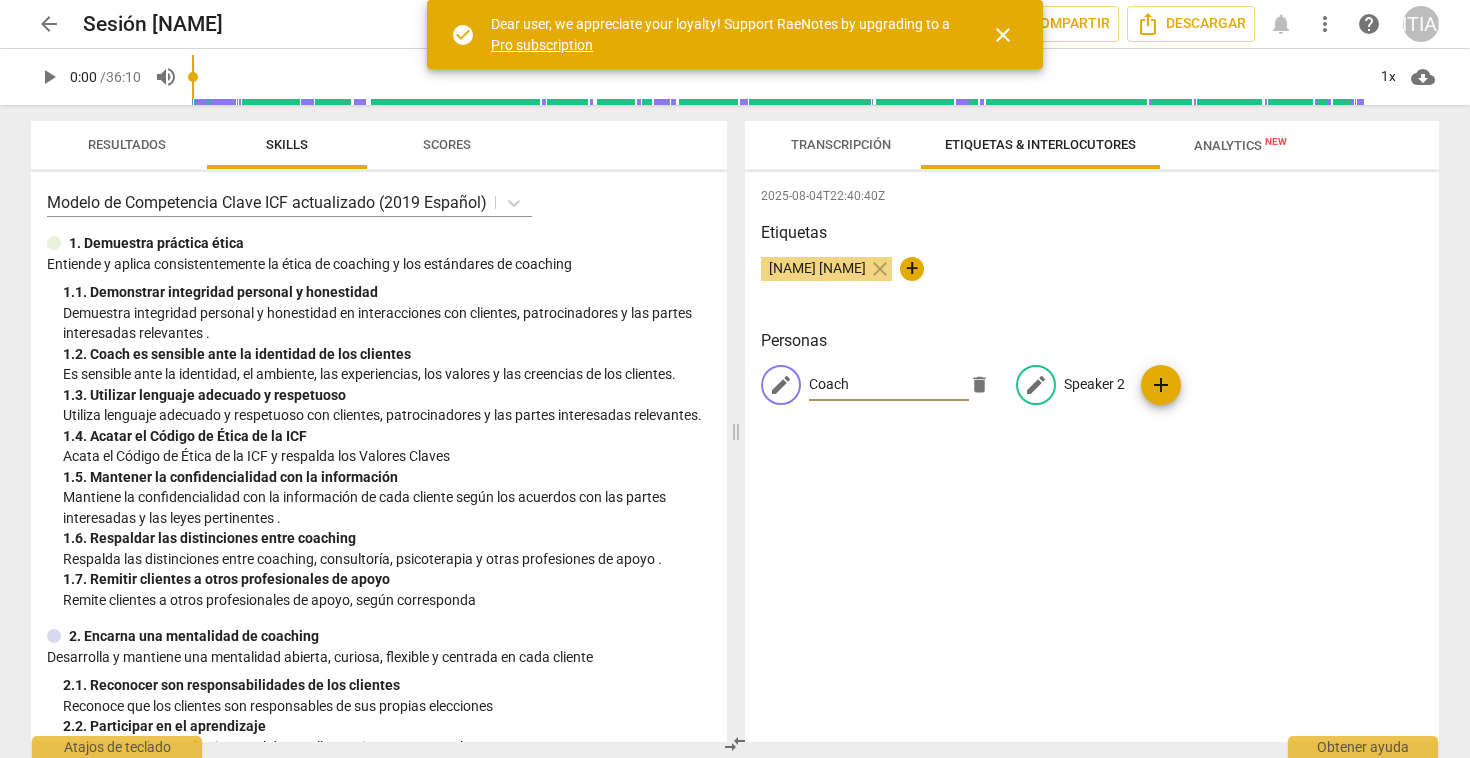 type on "Coach" 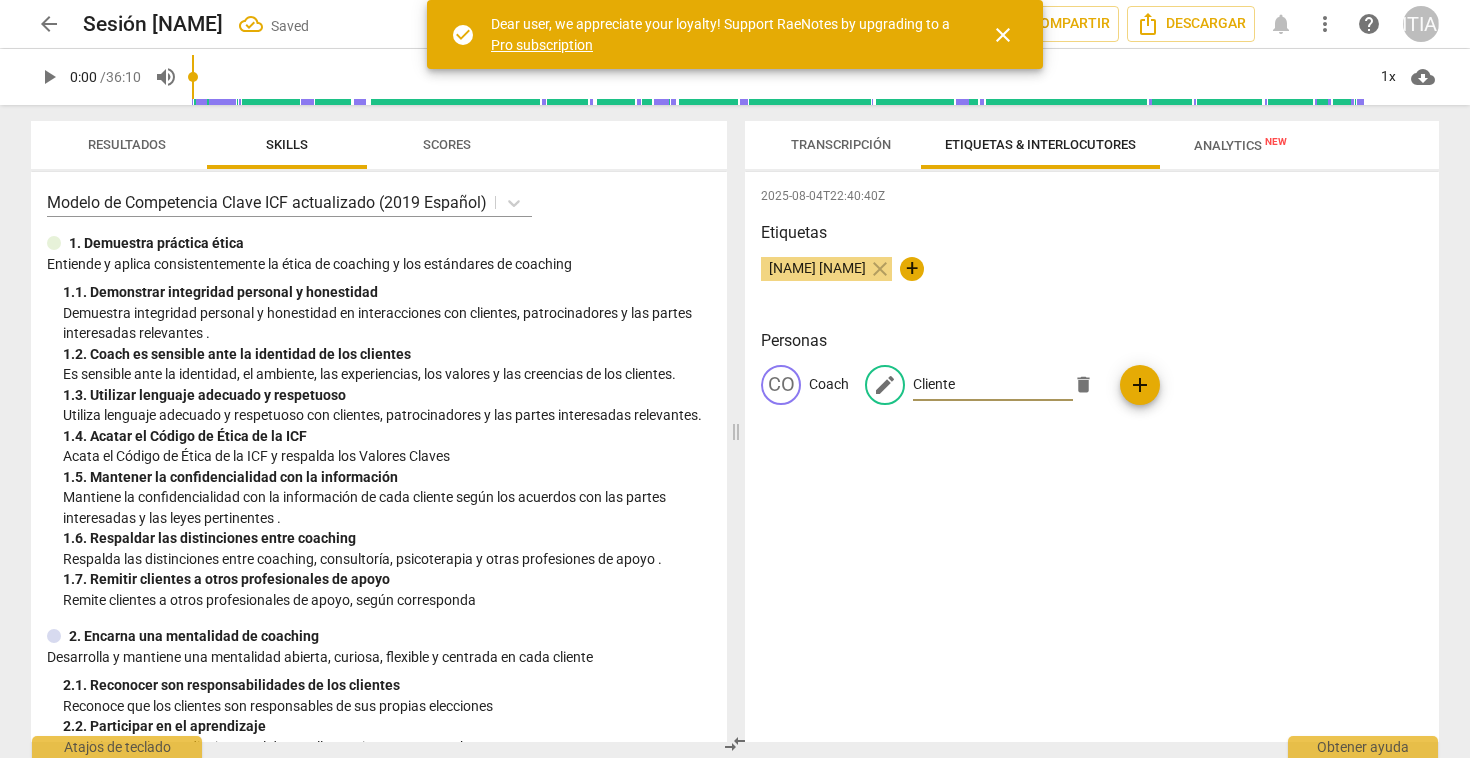 type on "Cliente" 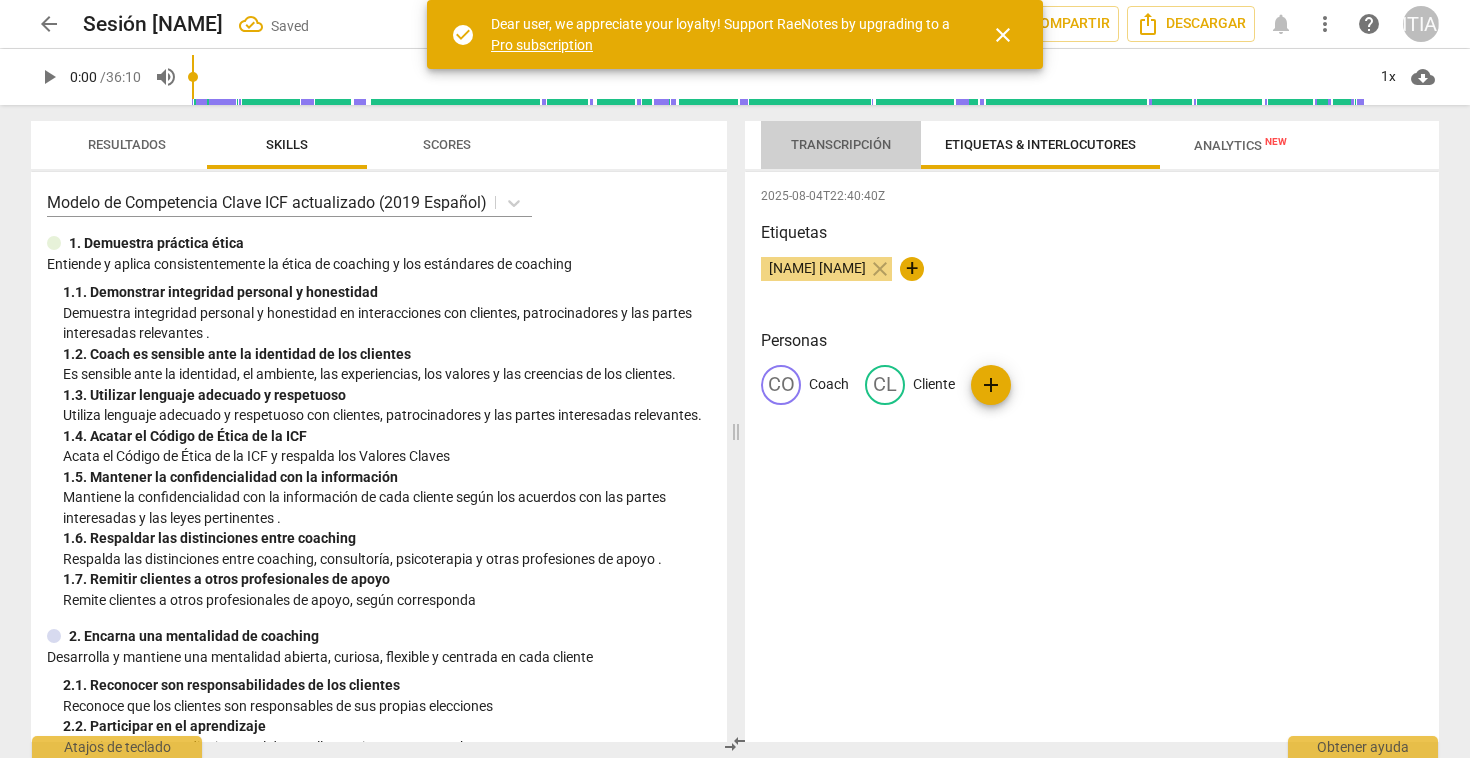 click on "Transcripción" at bounding box center (841, 144) 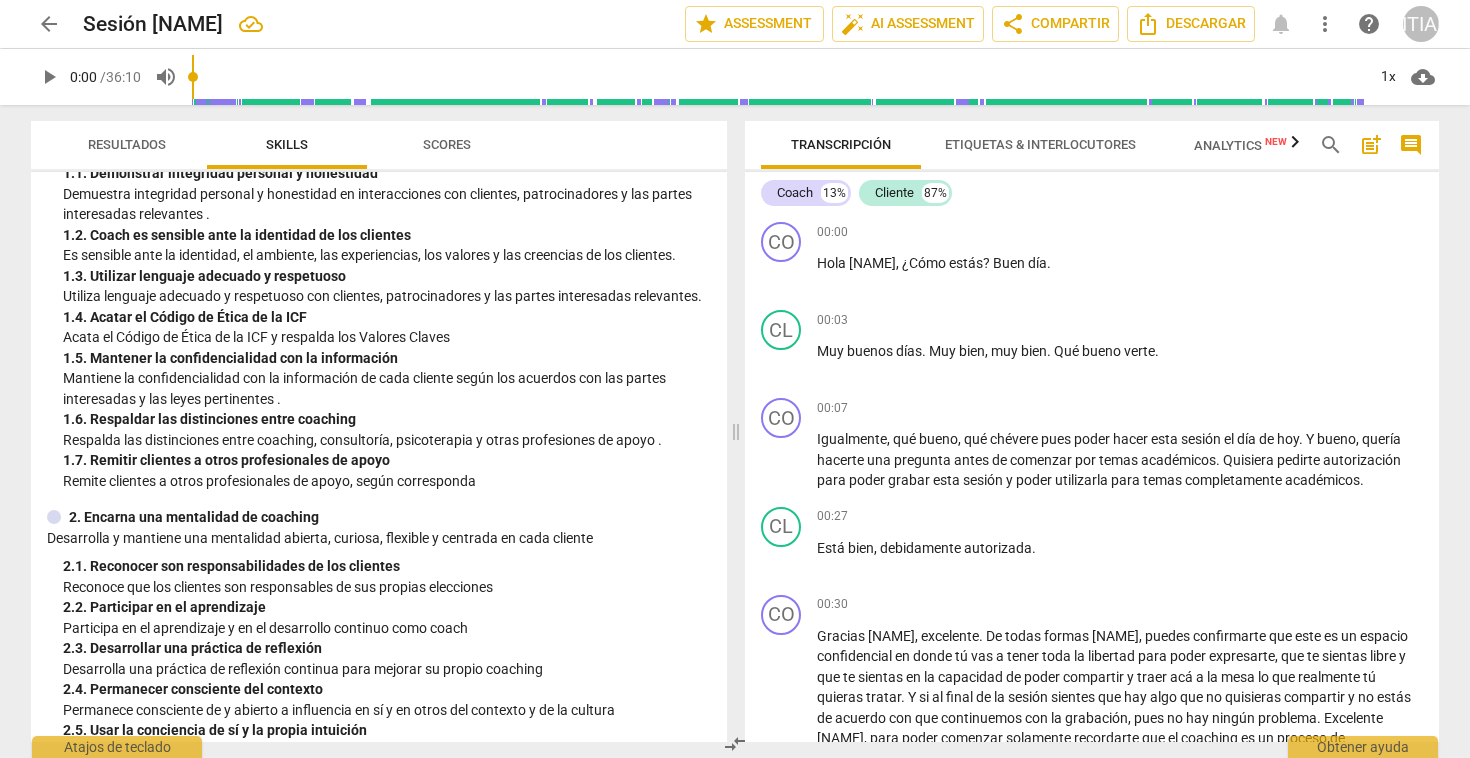 scroll, scrollTop: 121, scrollLeft: 0, axis: vertical 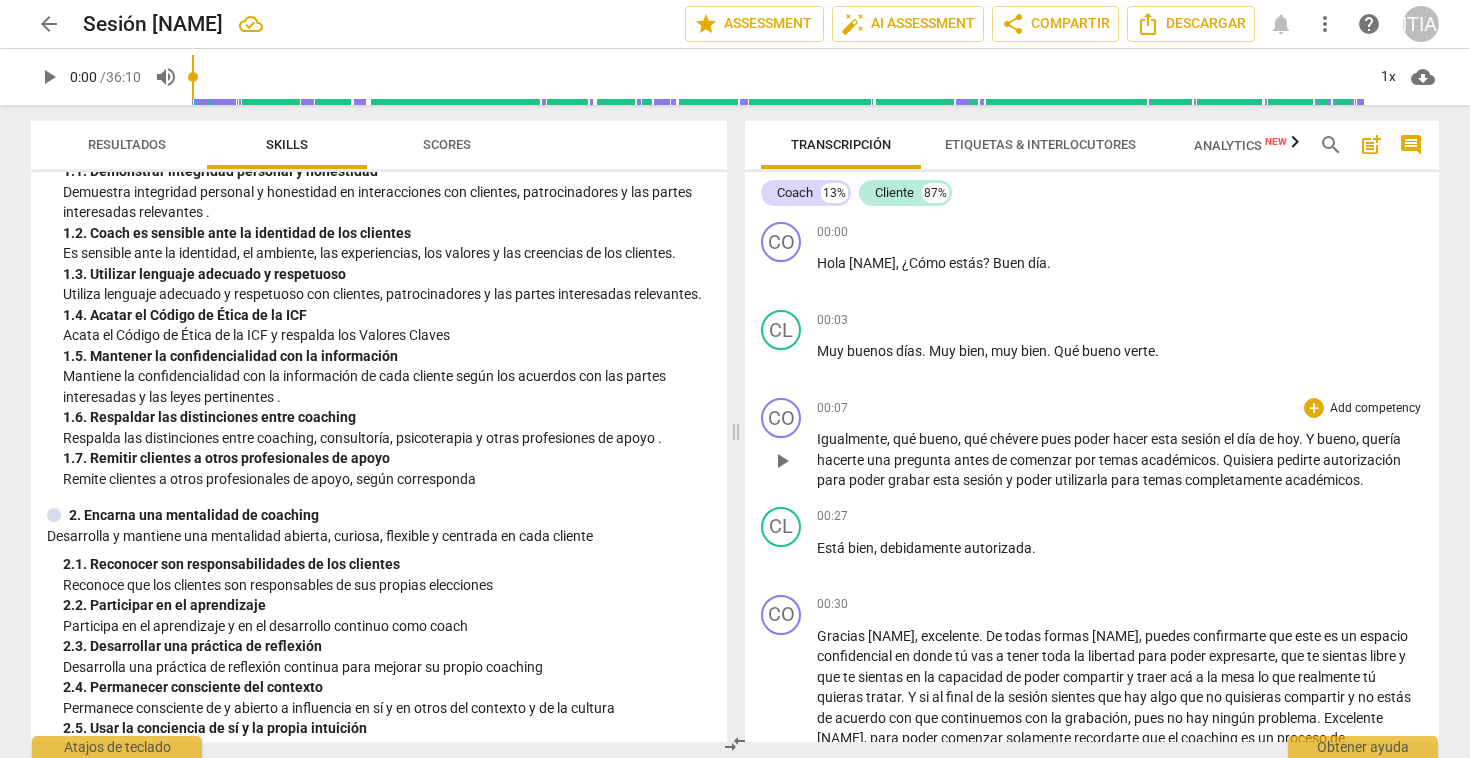 click on "pues" at bounding box center [1057, 439] 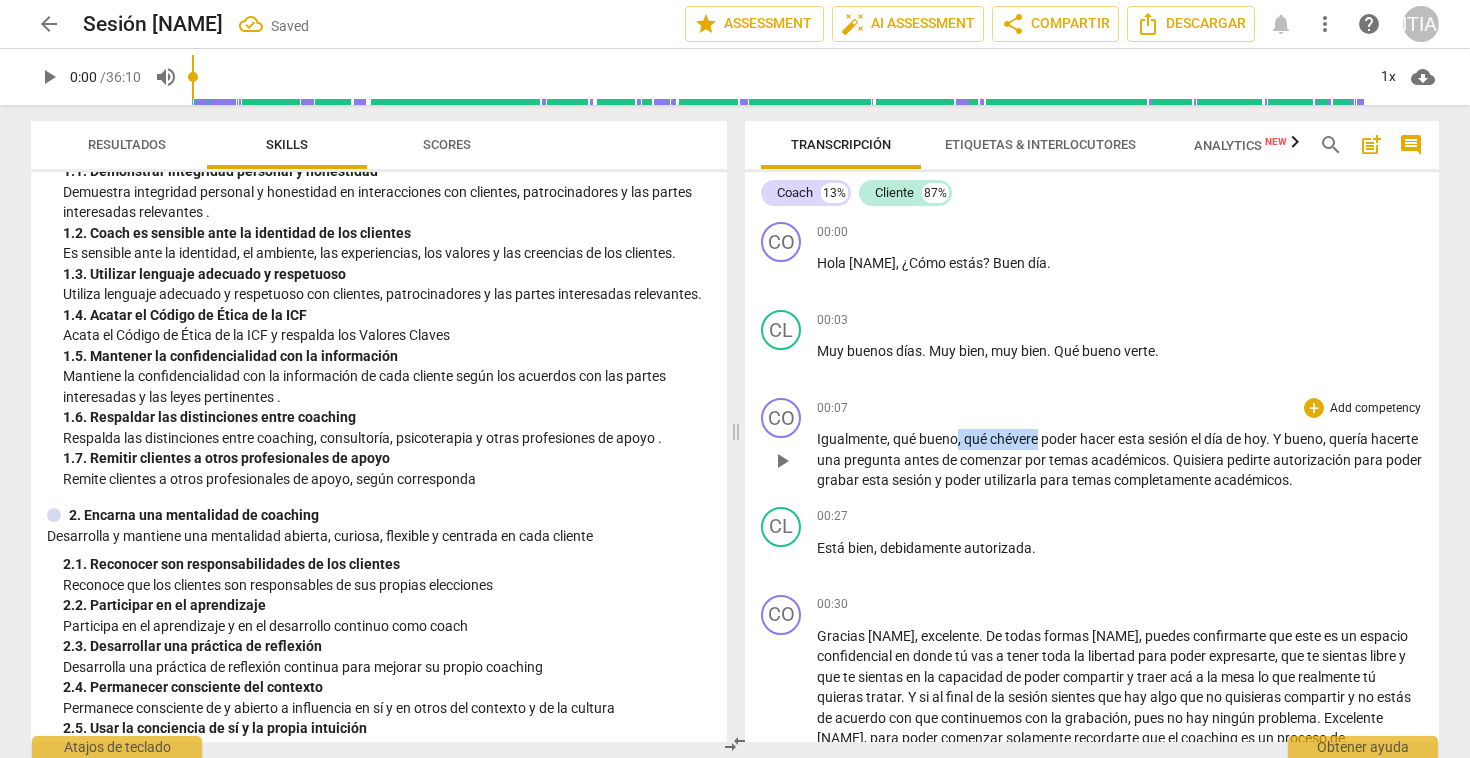 drag, startPoint x: 1039, startPoint y: 440, endPoint x: 959, endPoint y: 443, distance: 80.05623 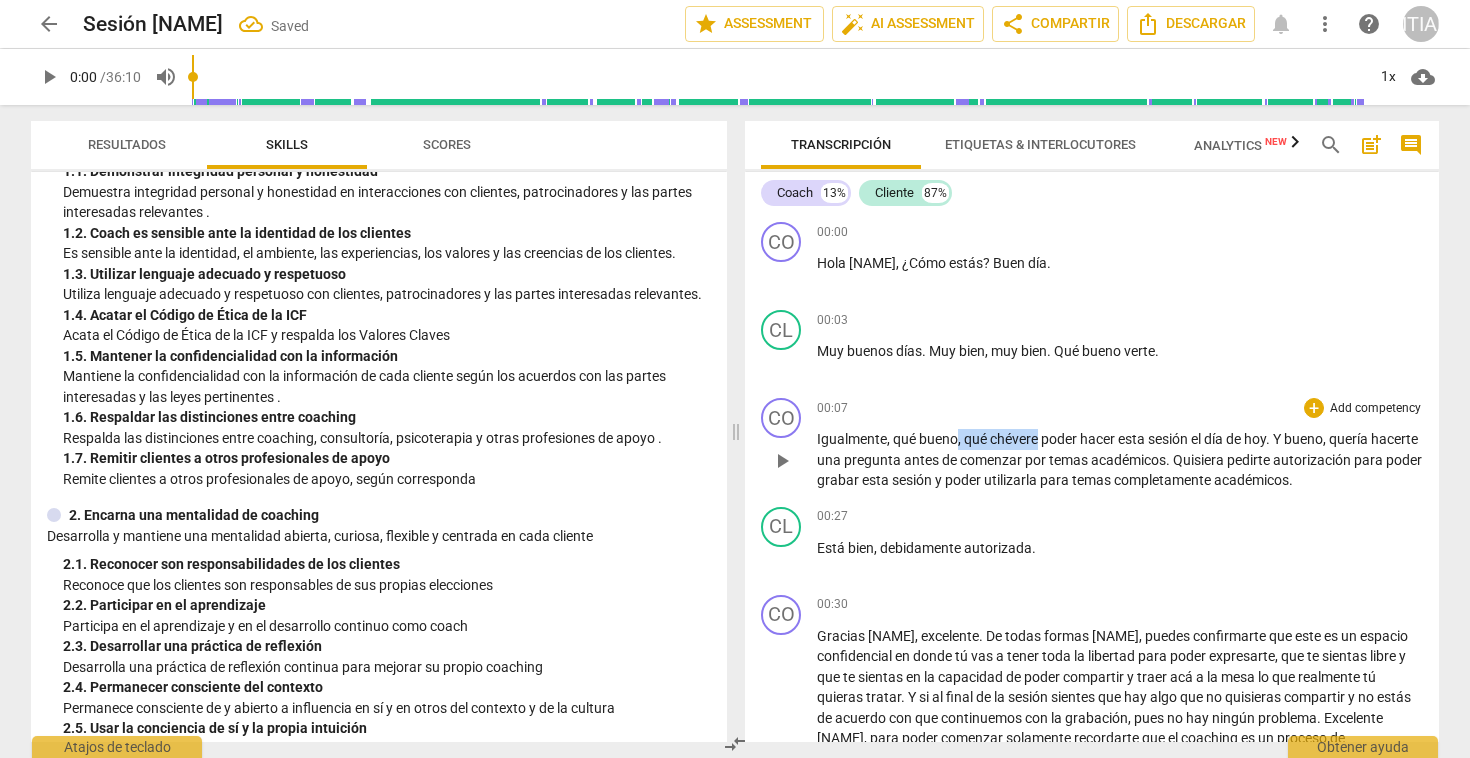 click on "Igualmente , qué bueno , qué chévere poder hacer esta sesión el día de hoy . Y bueno , quería hacerte una pregunta antes de comenzar por temas académicos . Quisiera pedirte autorización para poder grabar esta sesión y poder utilizarla para temas completamente académicos ." at bounding box center (1120, 460) 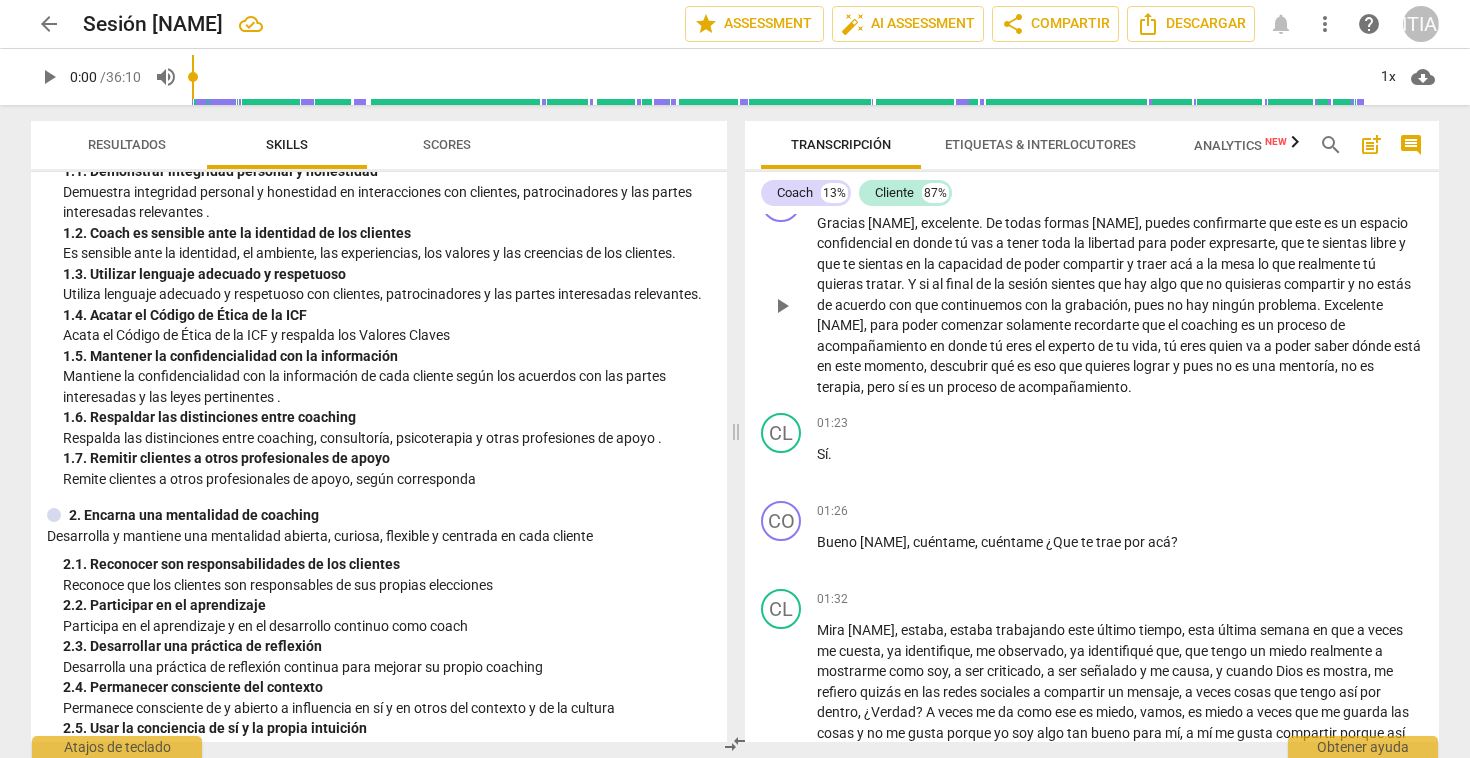 scroll, scrollTop: 414, scrollLeft: 0, axis: vertical 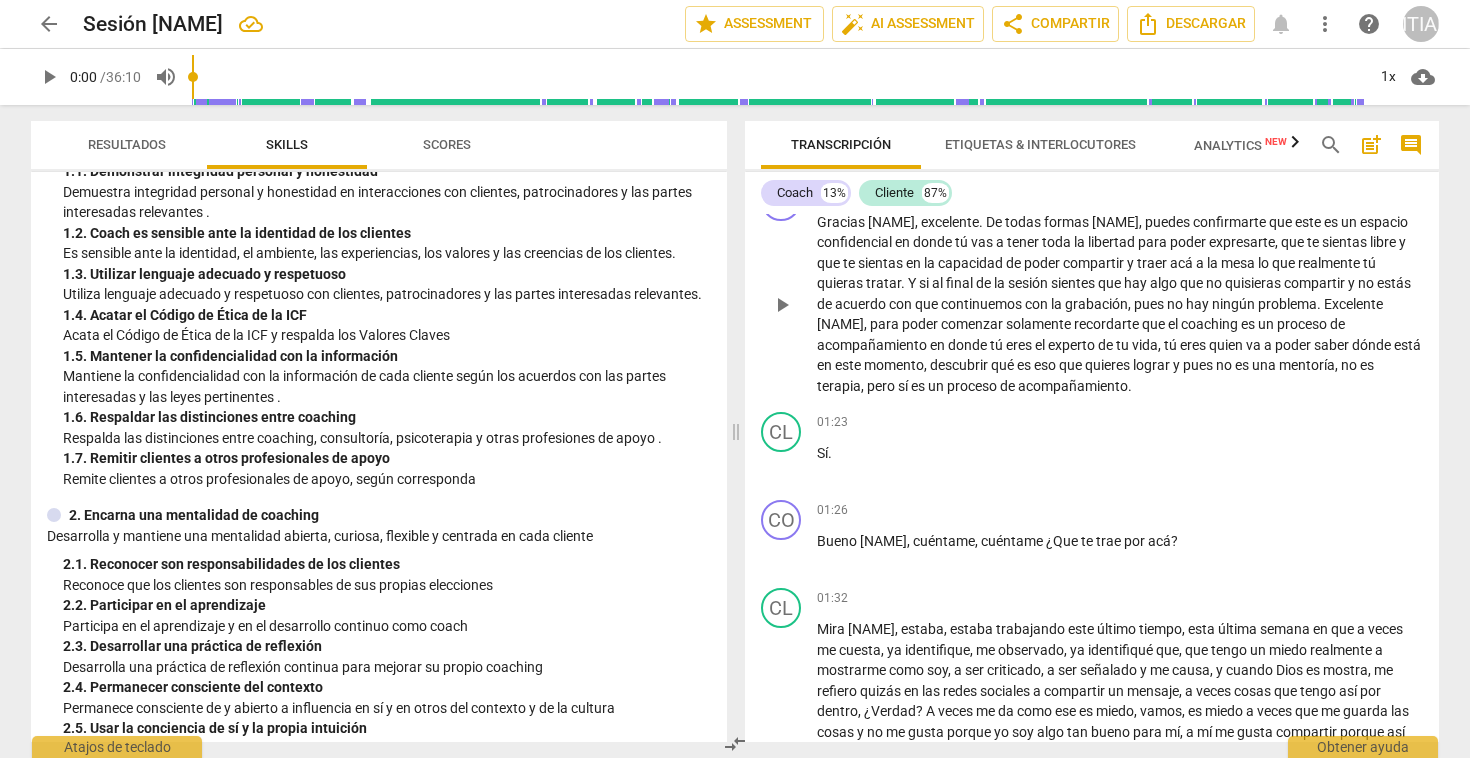 click on "puedes" at bounding box center (1169, 222) 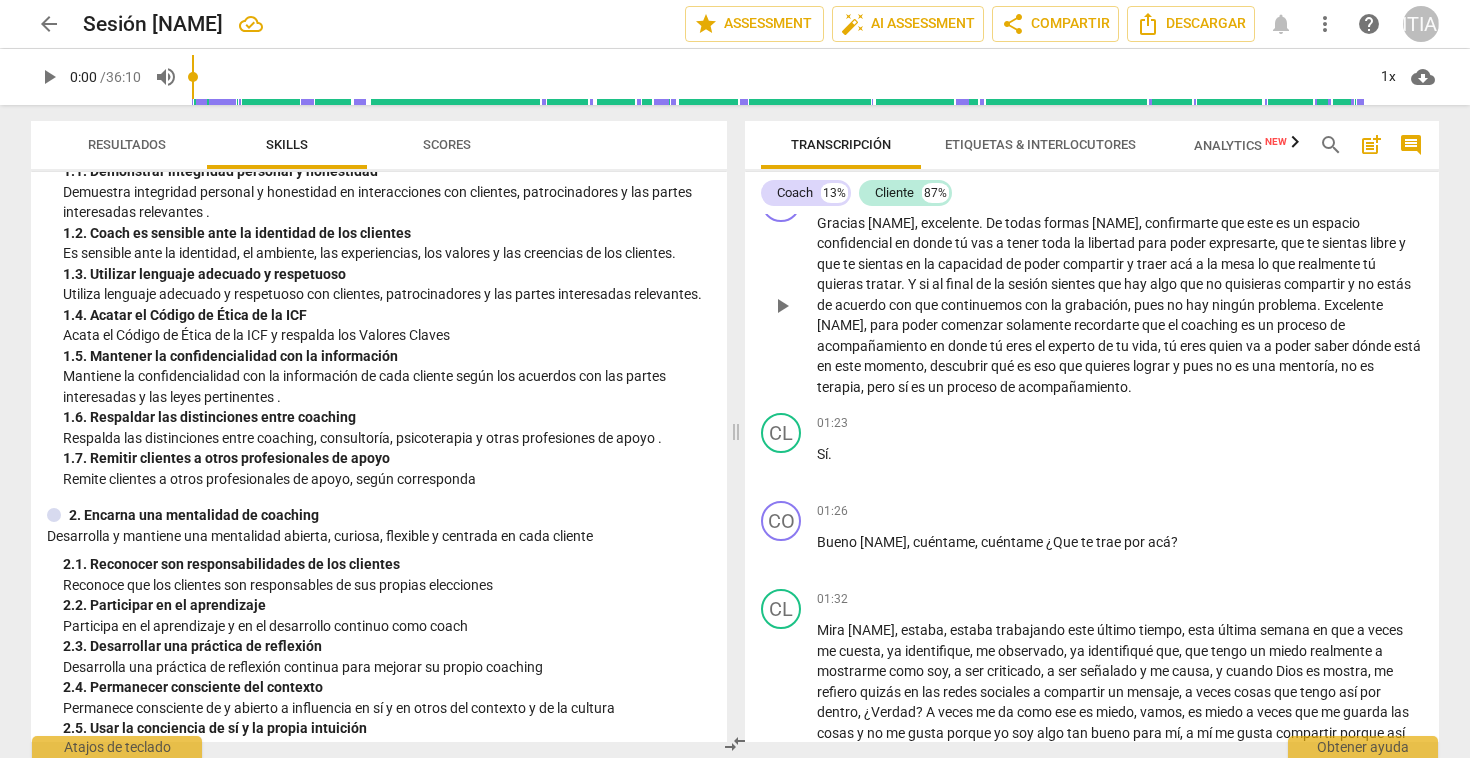 click on "acá" at bounding box center (1183, 264) 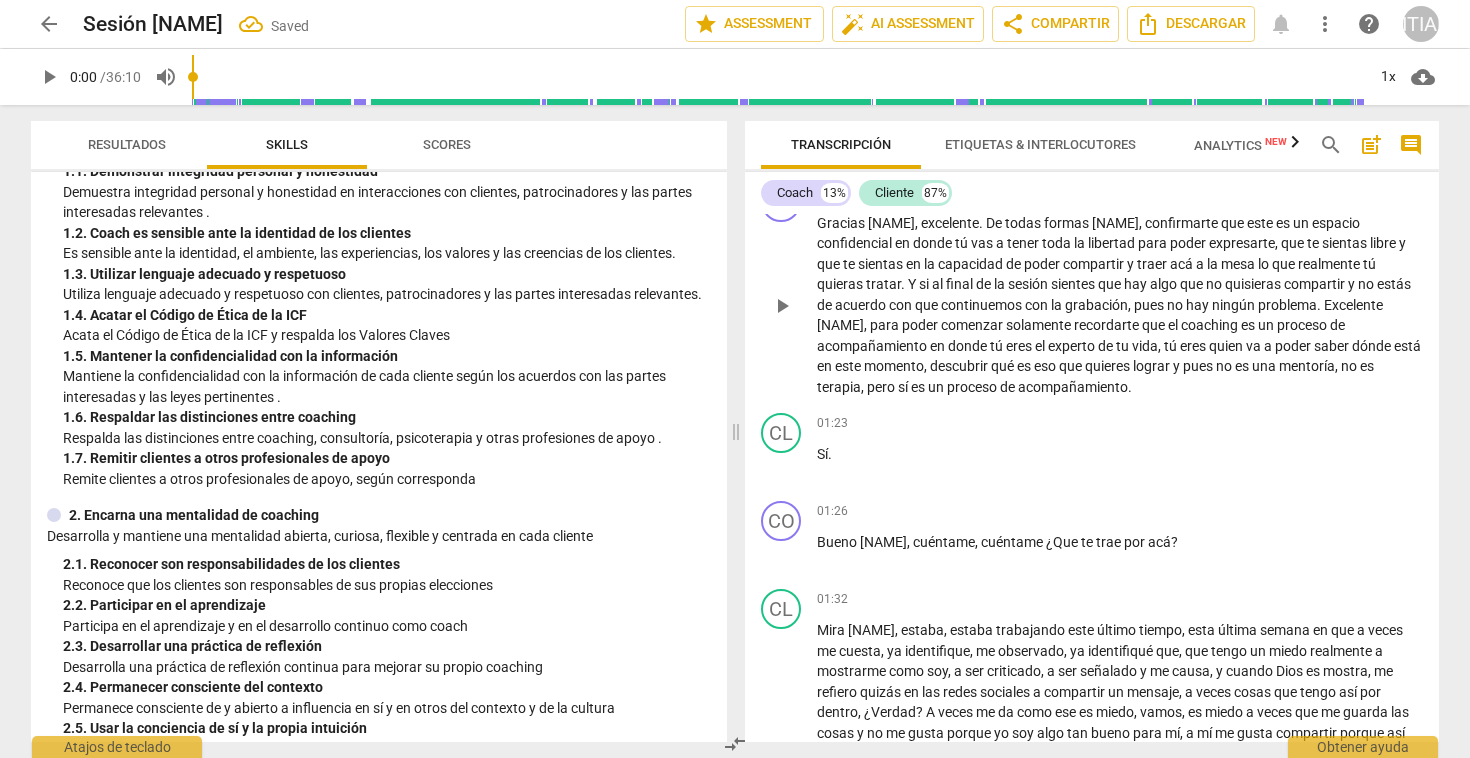 click on "es" at bounding box center [1284, 223] 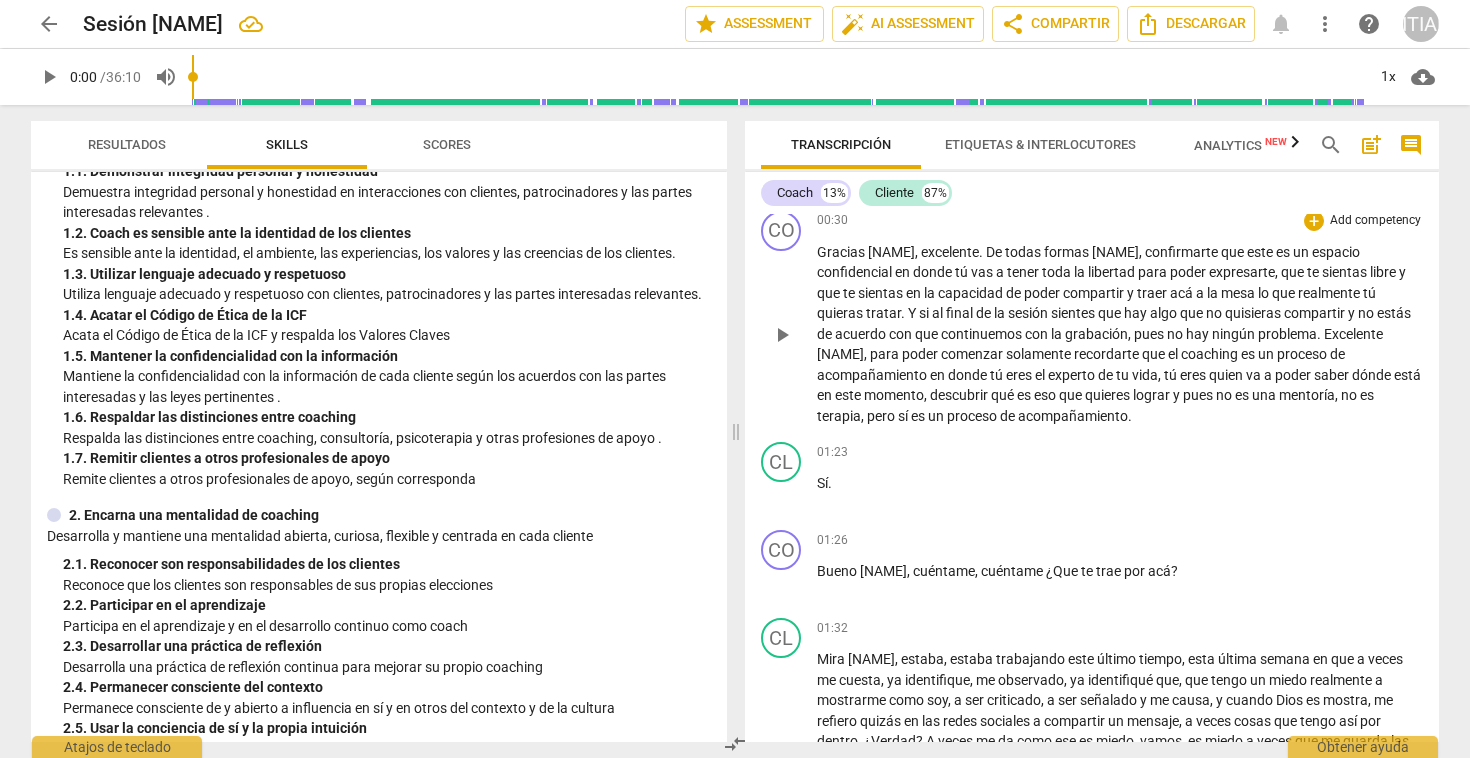 scroll, scrollTop: 375, scrollLeft: 0, axis: vertical 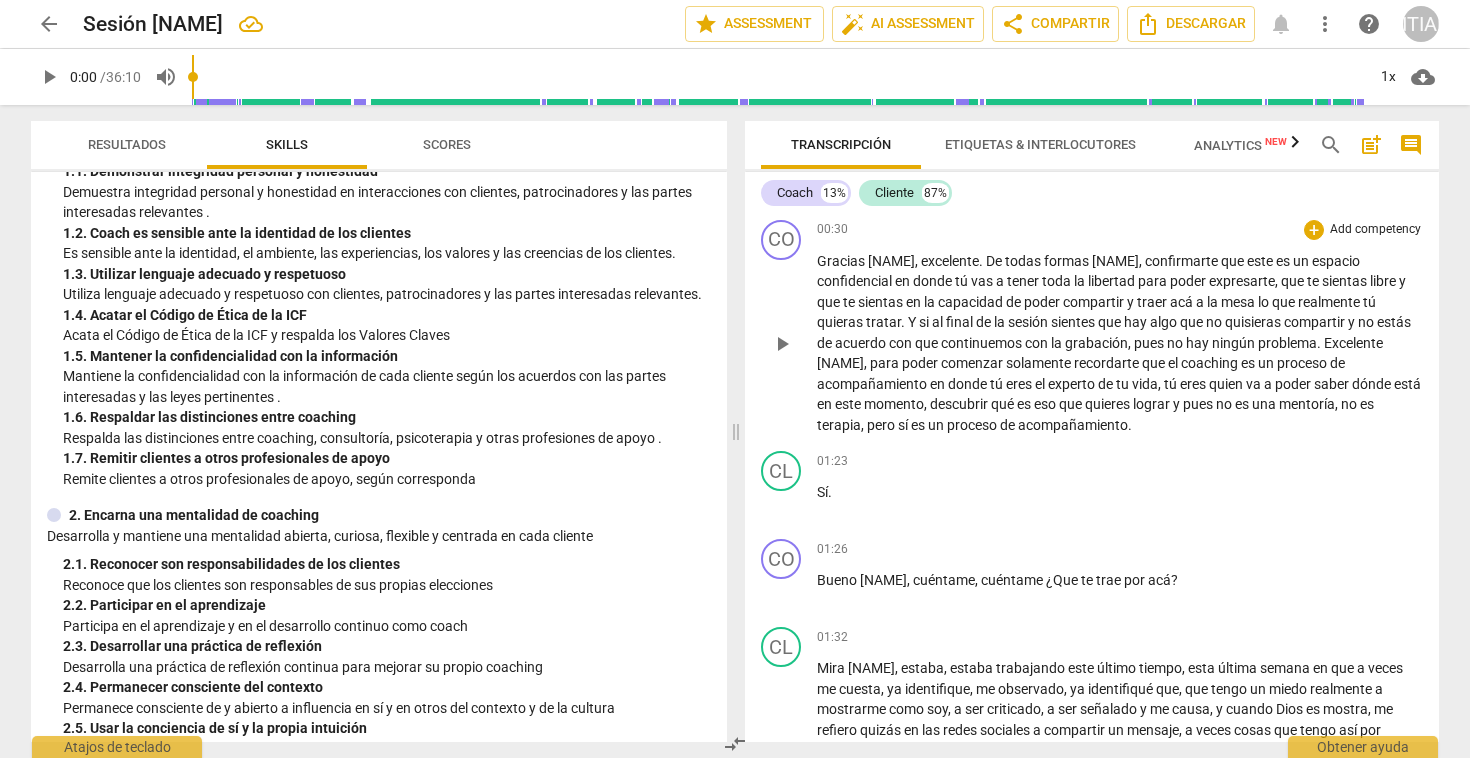 click on "play_arrow pause" at bounding box center [791, 345] 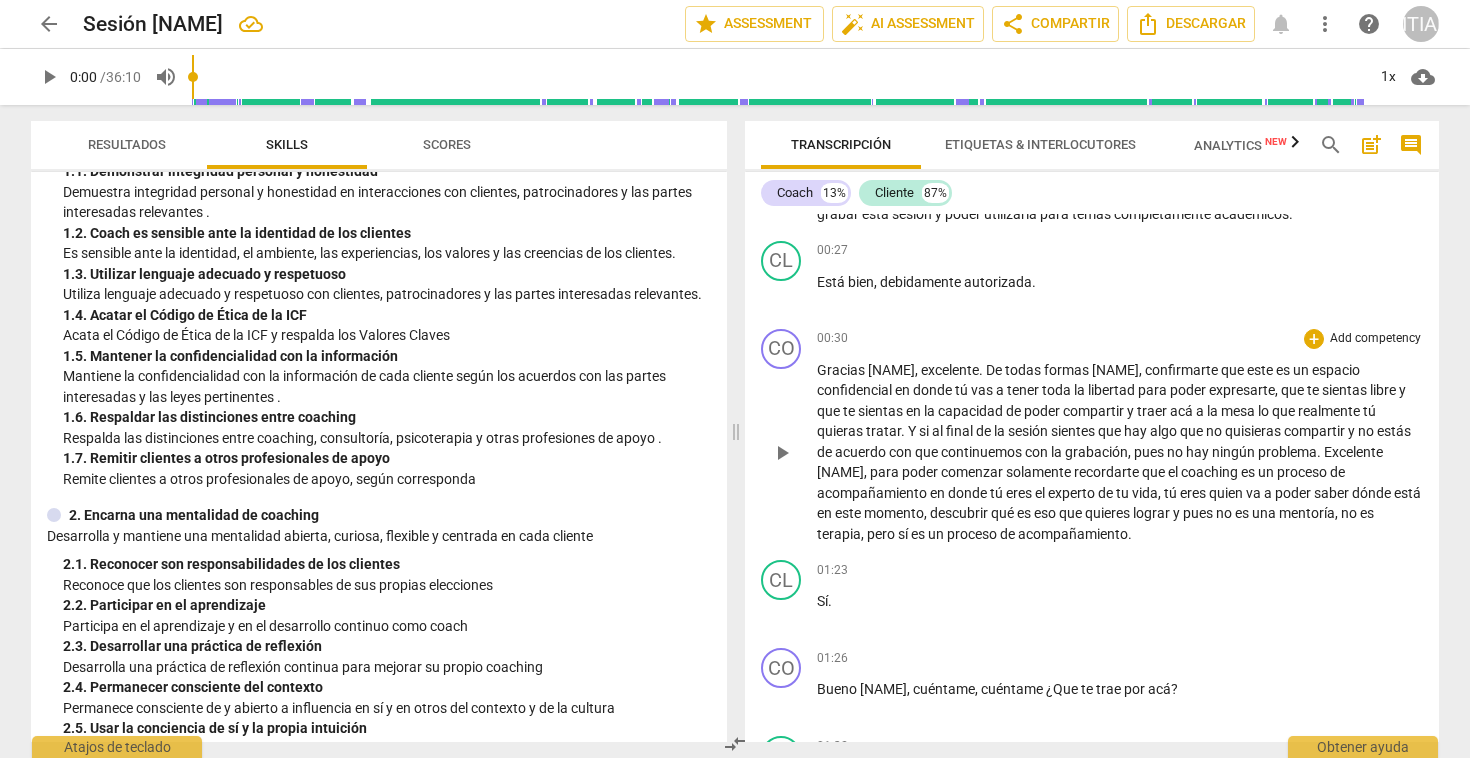 scroll, scrollTop: 264, scrollLeft: 0, axis: vertical 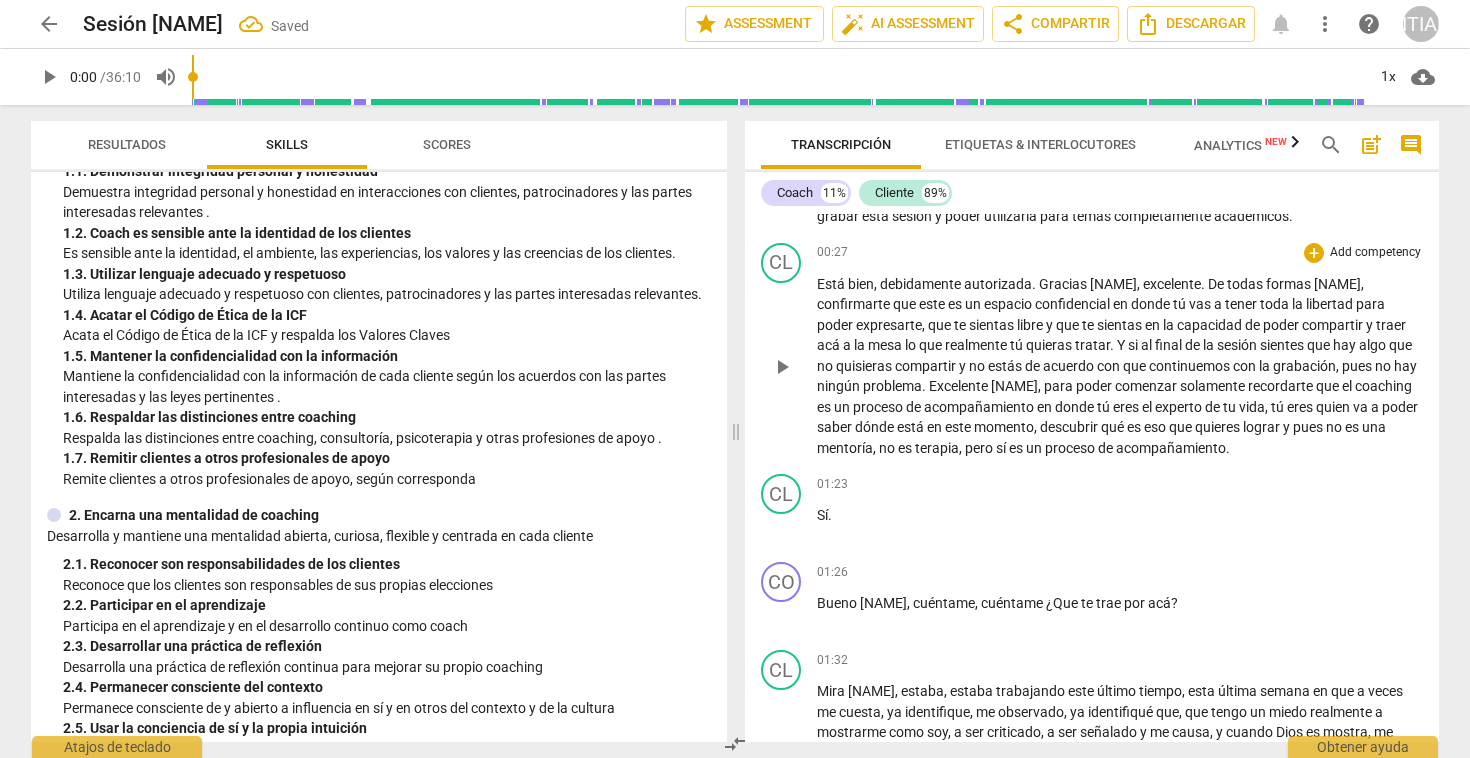 click on "De" at bounding box center [1217, 284] 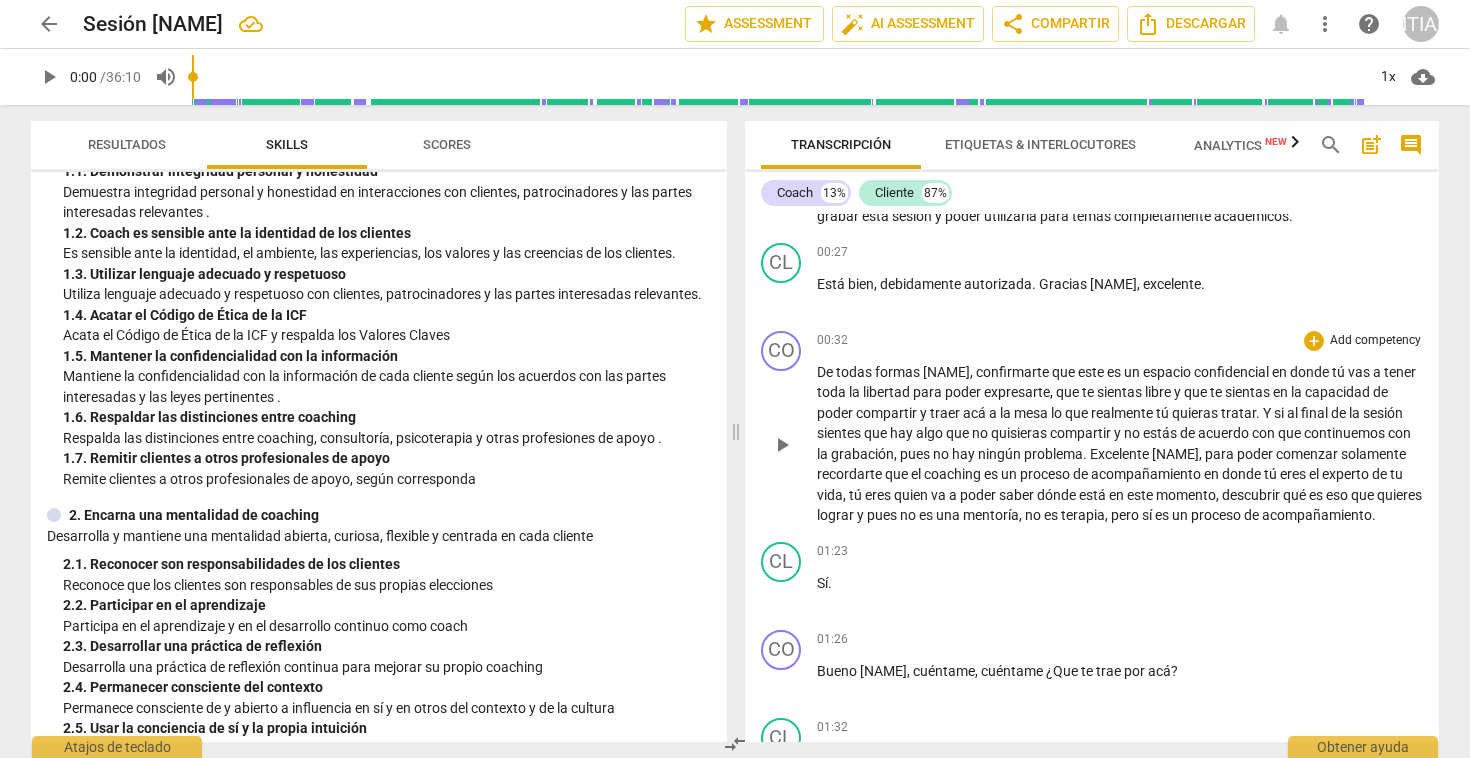 click on "que" at bounding box center [1069, 392] 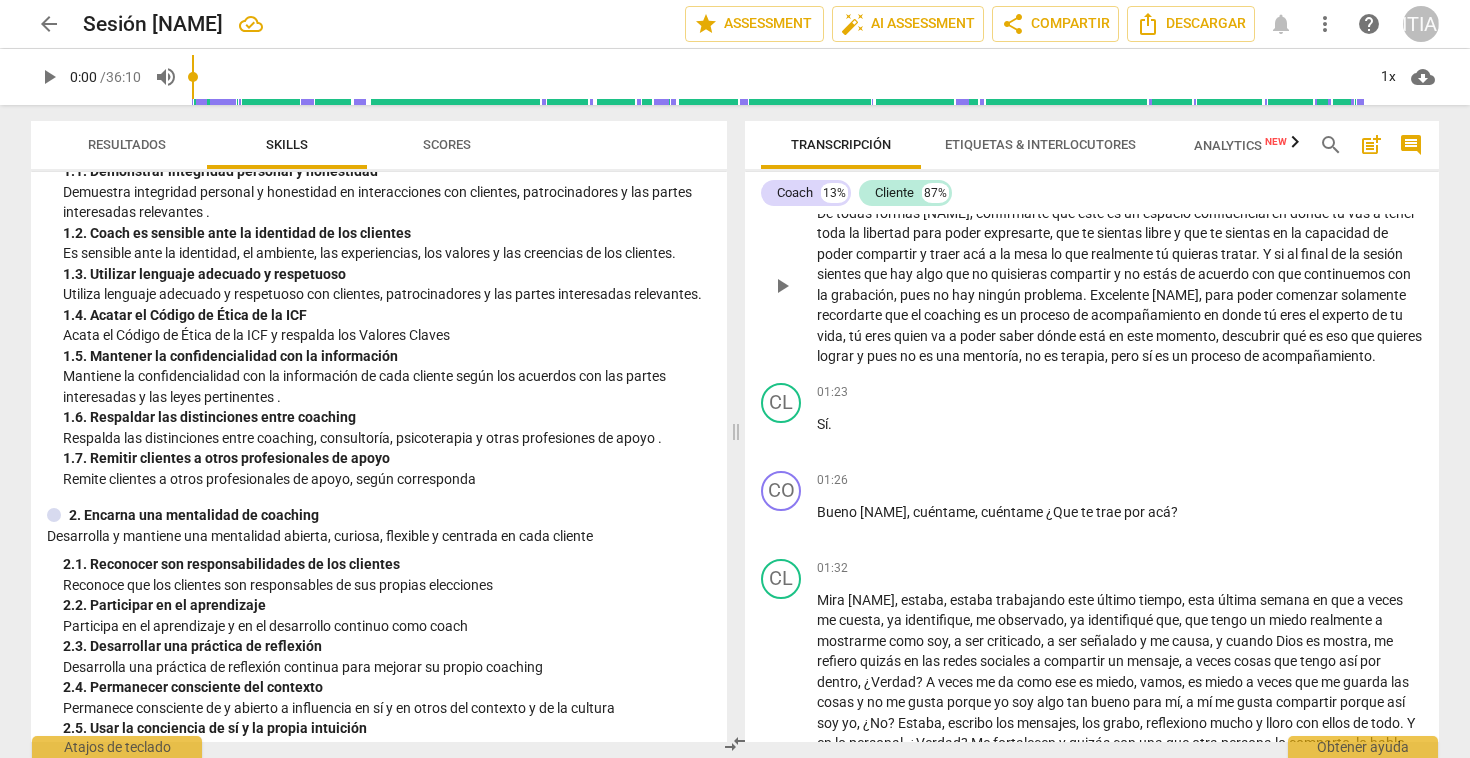 scroll, scrollTop: 430, scrollLeft: 0, axis: vertical 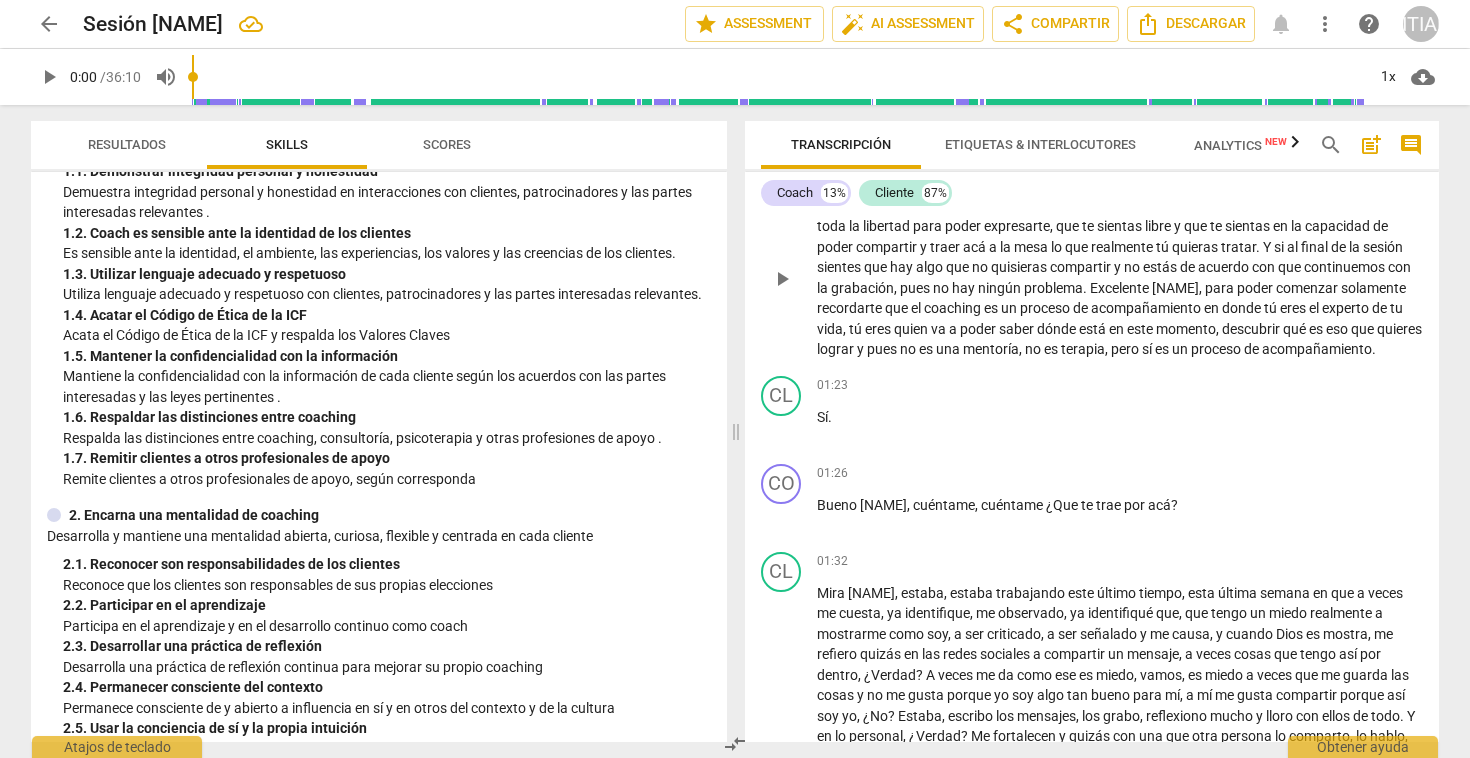 click on "Excelente" at bounding box center (1121, 288) 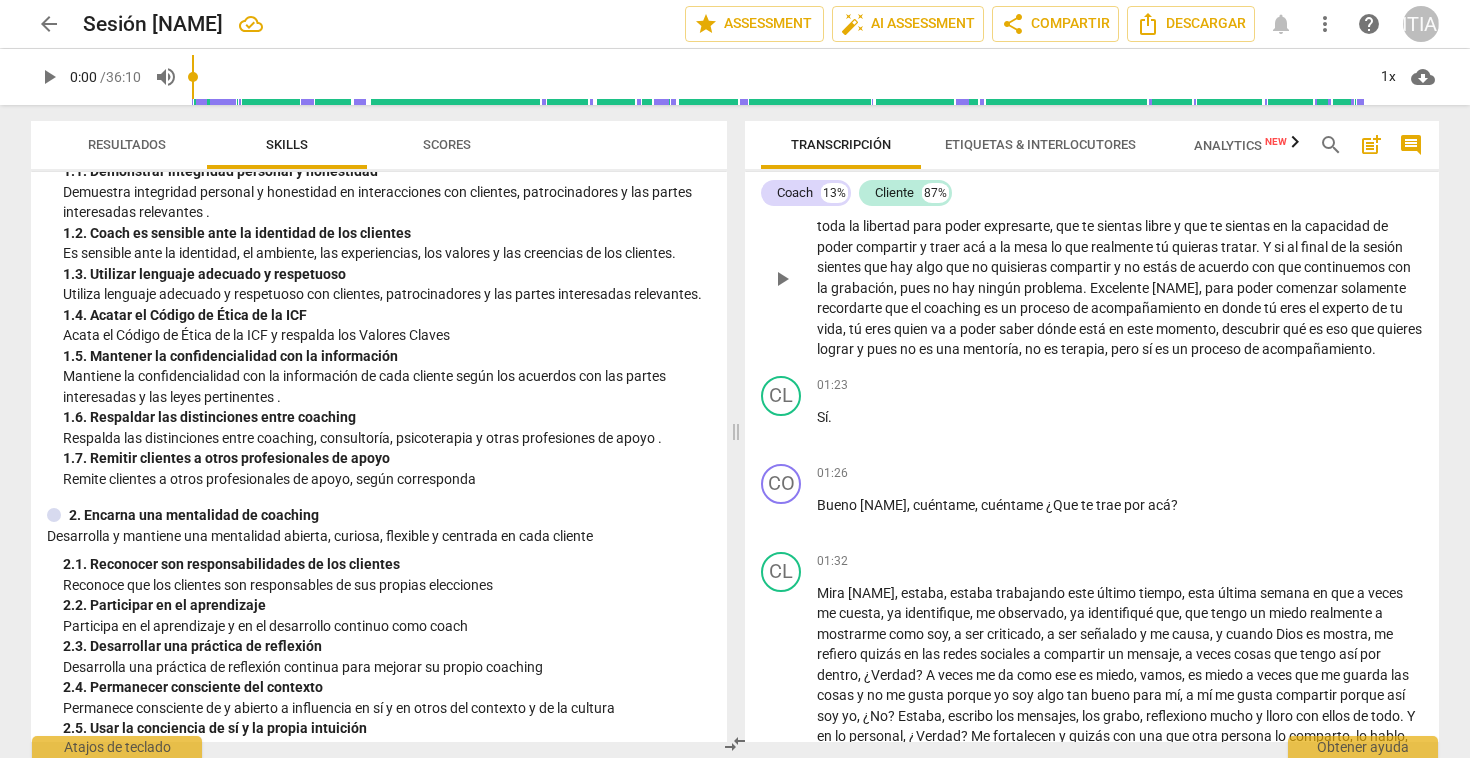 click on "Gracias   [NAME],   excelente .   De   todas   formas   [NAME],   confirmarte   que   este   es   un   espacio   confidencial   en   donde   tú   vas   a   tener   toda   la   libertad   para   poder   expresarte ,   que   te   sientas   libre   y   que   te   sientas   en   la   capacidad   de   poder   compartir   y   traer   acá   a   la   mesa   lo   que   realmente   tú   quieras   tratar .   Y   si   al   final   de   la   sesión   sientes   que   hay   algo   que   no   quisieras   compartir   y   no   estás   de   acuerdo   con   que   continuemos   con   la   grabación ,   pues   no   hay   ningún   problema .   Excelente   [NAME],   para   poder   comenzar   solamente   recordarte   que   el   coaching   es   un   proceso   de   acompañamiento   en   donde   tú   eres   el   experto   de   tu   vida ,   tú   eres   quien   va   a   poder   saber   dónde   está   en   este   momento ,   descubrir   qué   es   eso   que   quieres   lograr   y   pues   no   es   una   mentoría ,   es   terapia ,   pero   sí   es" at bounding box center (1120, 278) 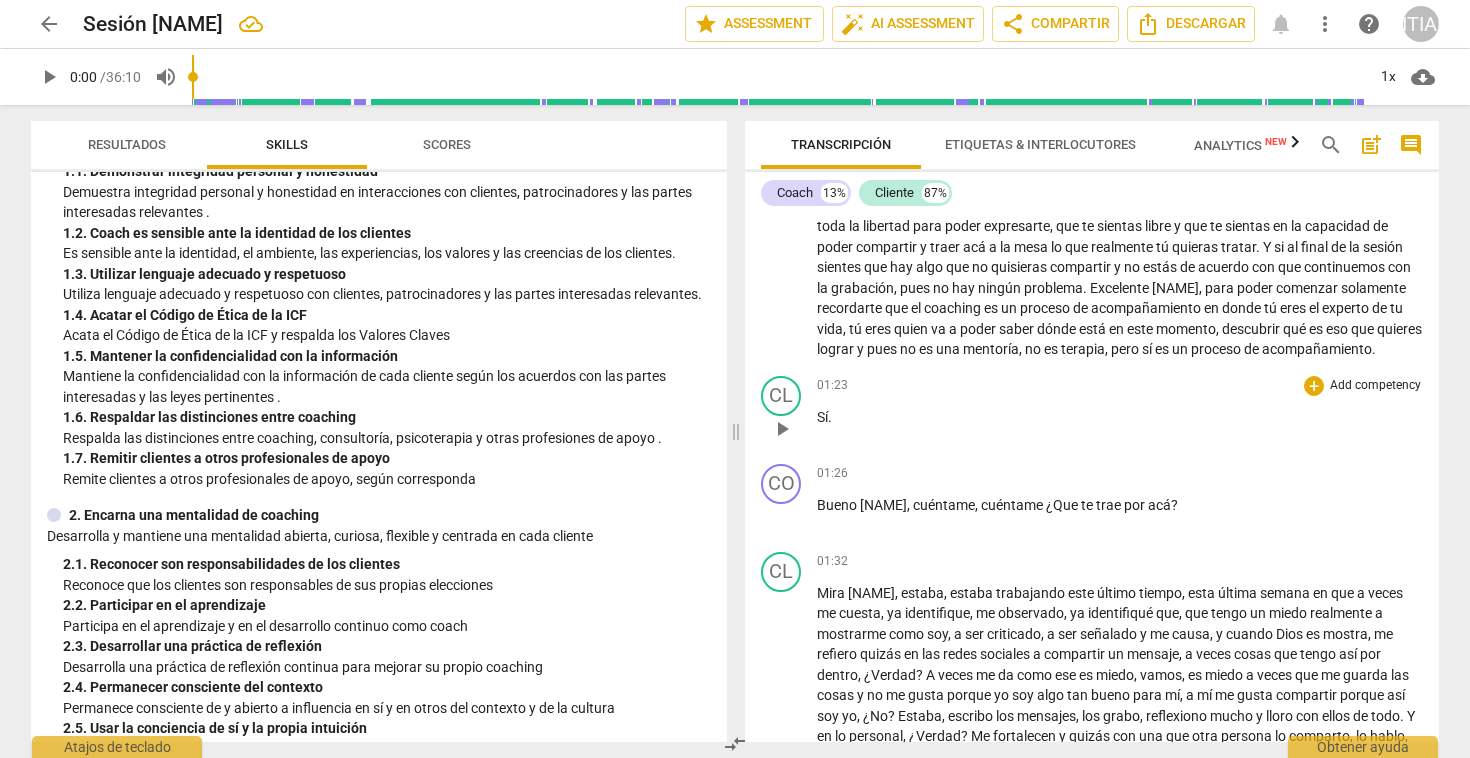click on "Sí ." at bounding box center [1120, 417] 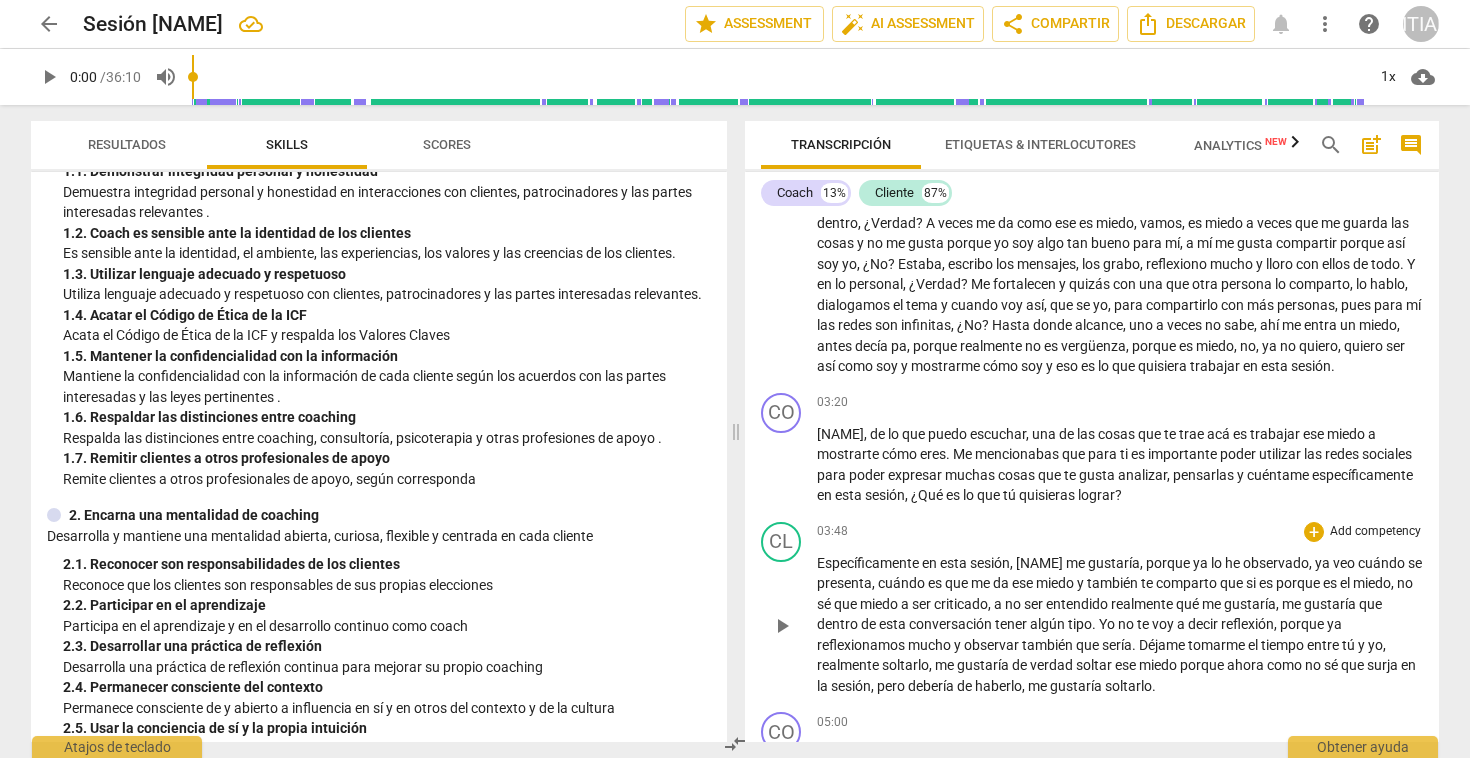 scroll, scrollTop: 883, scrollLeft: 0, axis: vertical 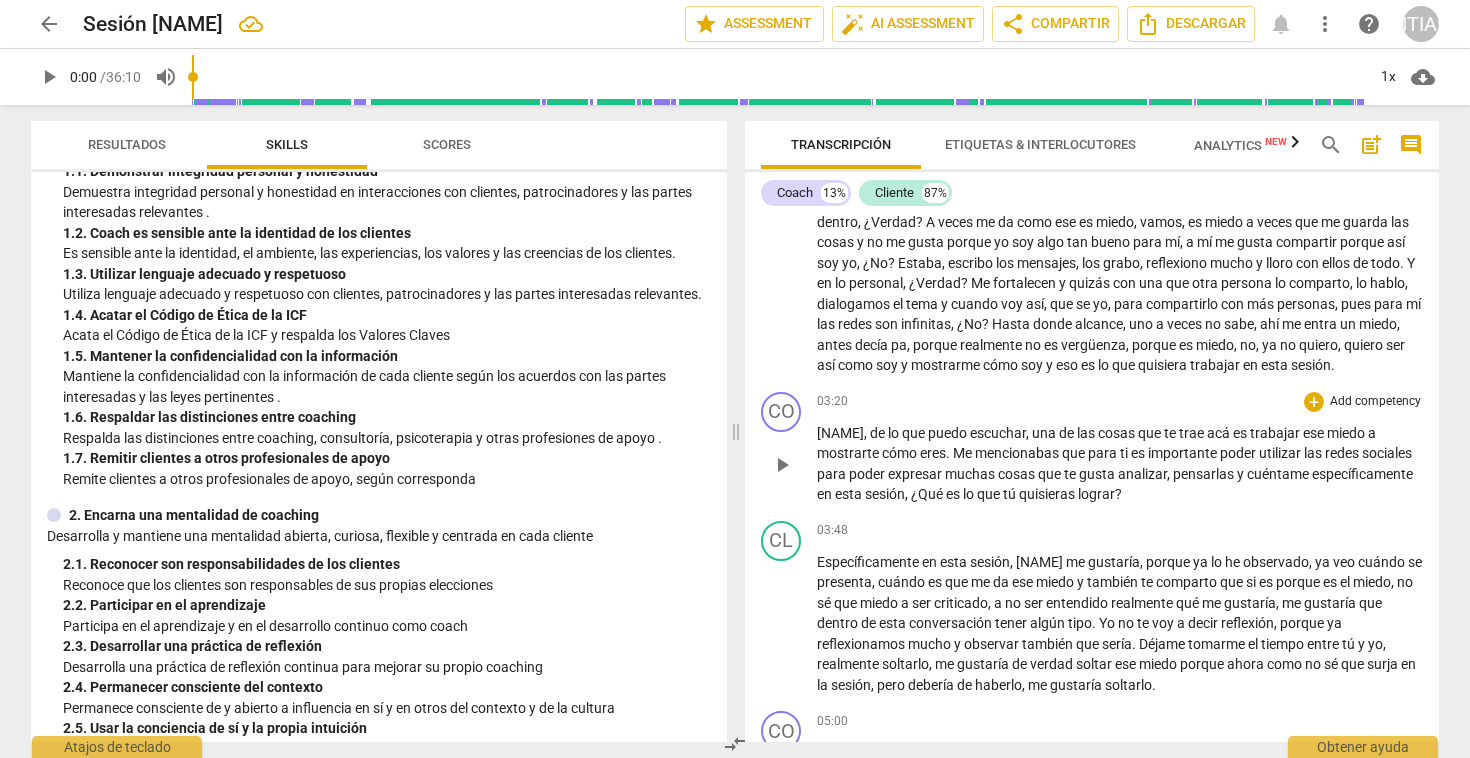 click on "Me" at bounding box center [964, 453] 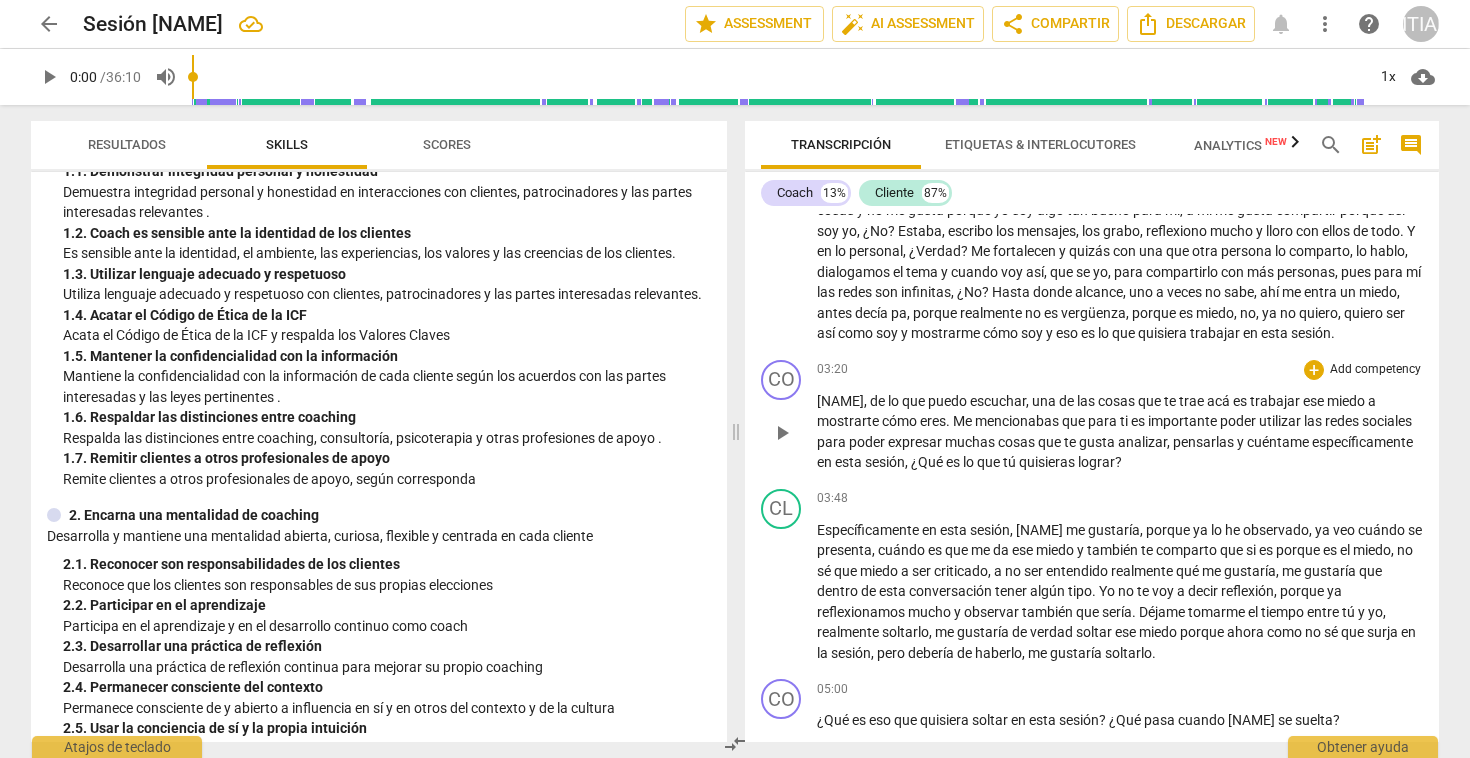 scroll, scrollTop: 929, scrollLeft: 0, axis: vertical 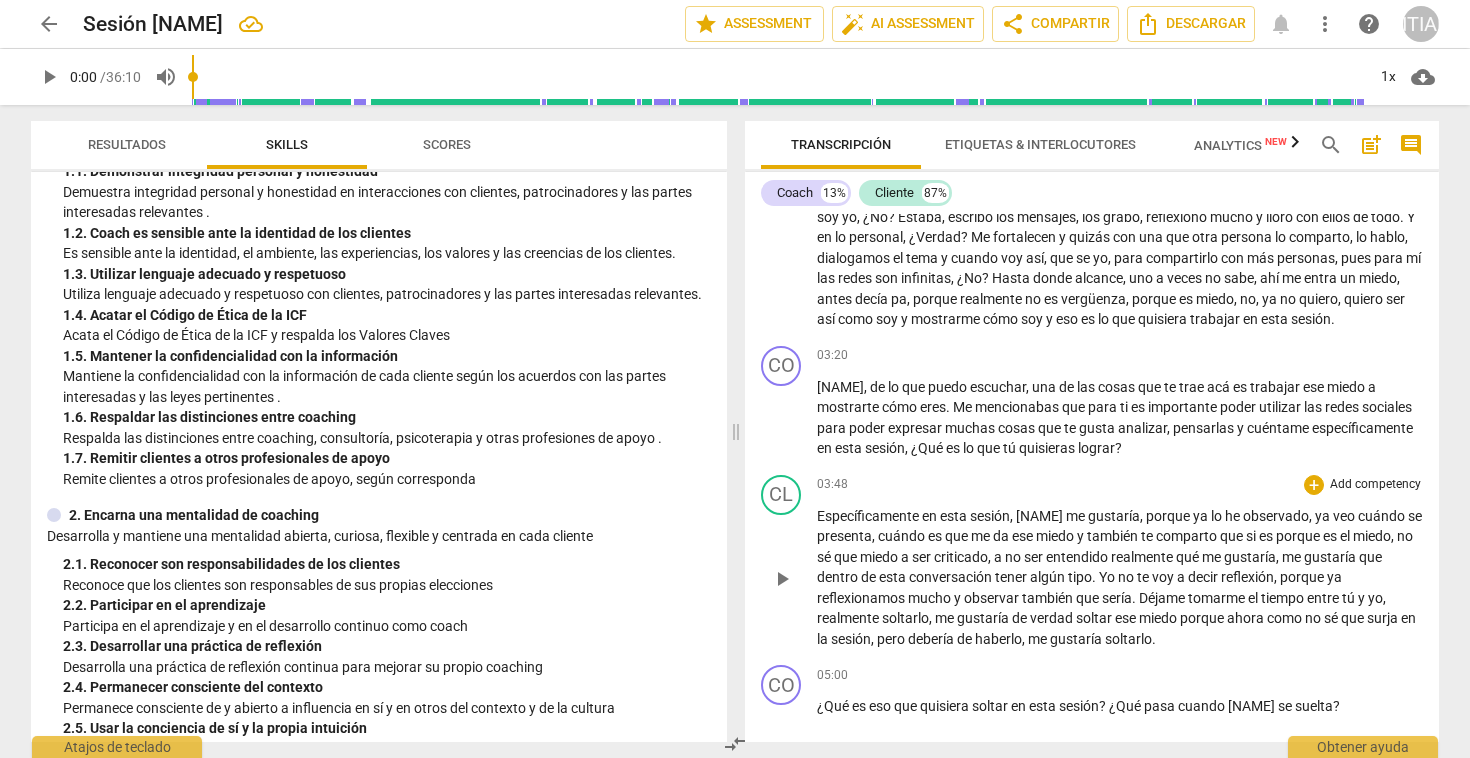 click on "Específicamente" at bounding box center (869, 516) 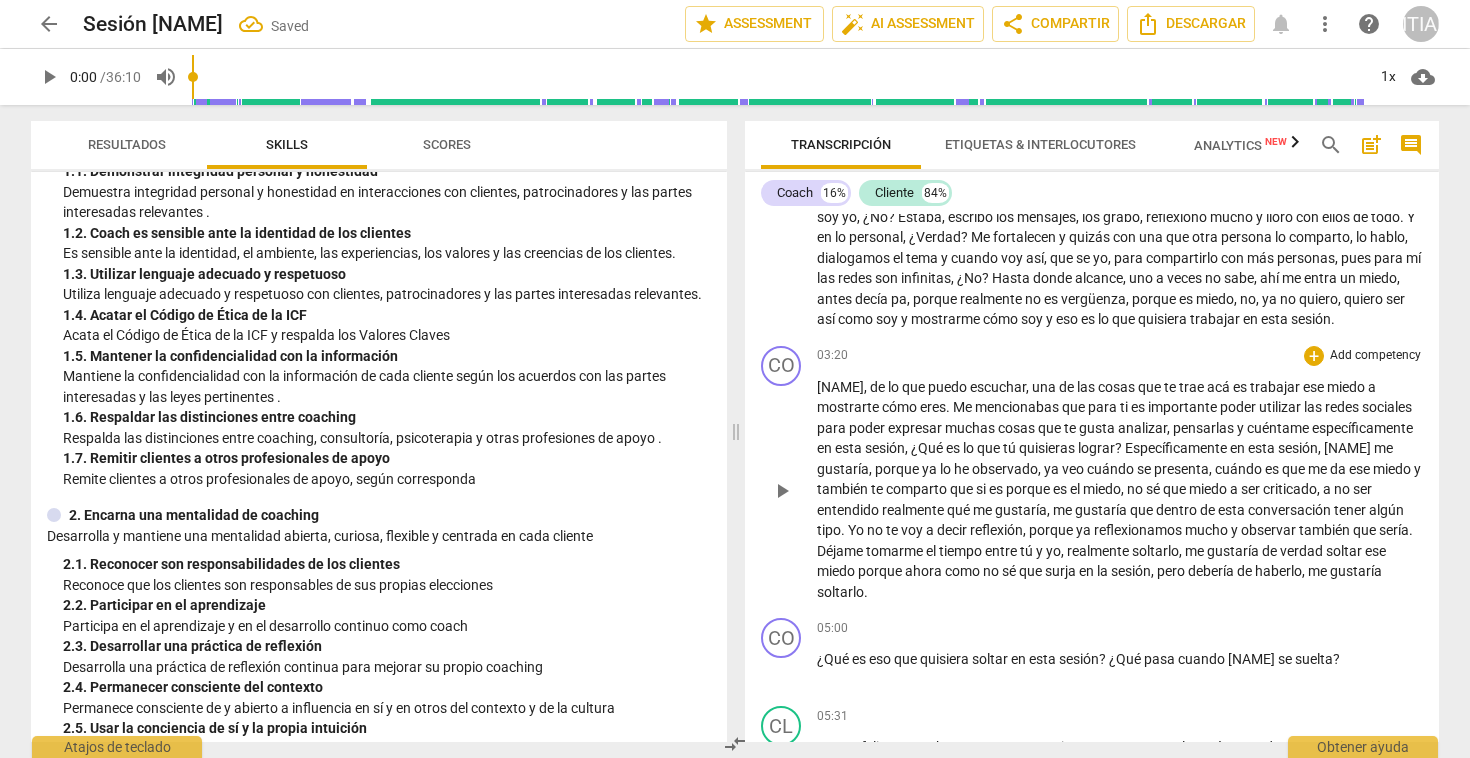 click on "Específicamente" at bounding box center (1177, 448) 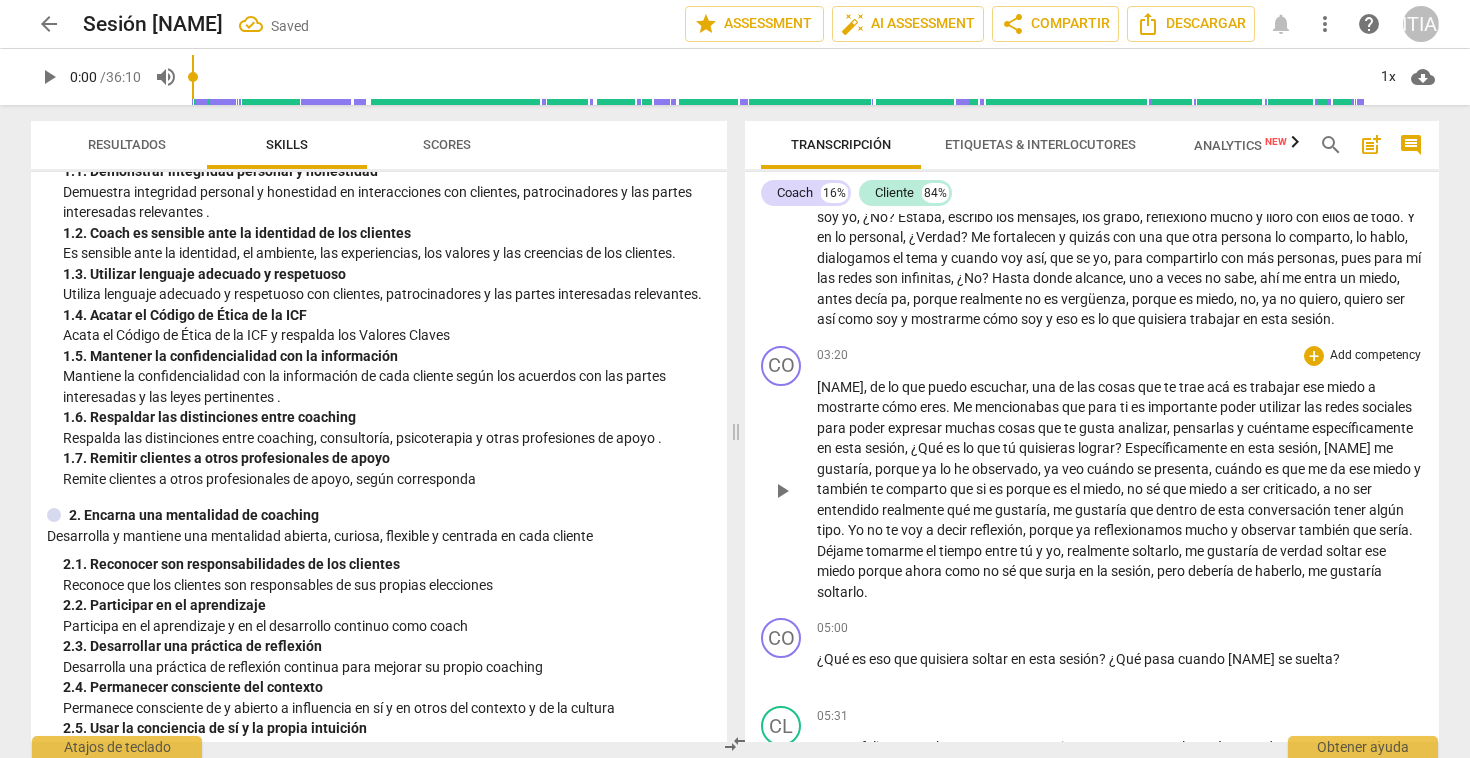 type 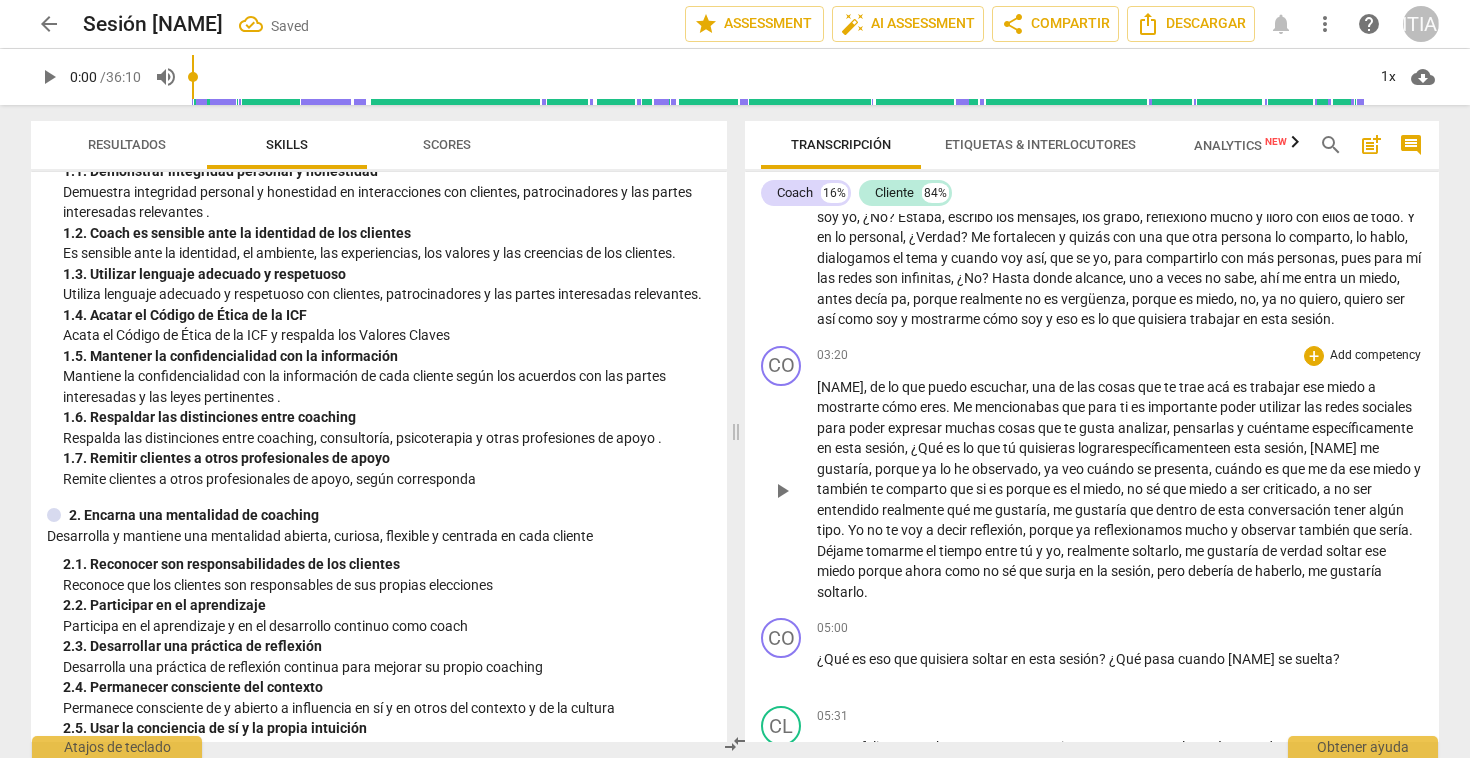 click on "[NAME]" at bounding box center [1335, 448] 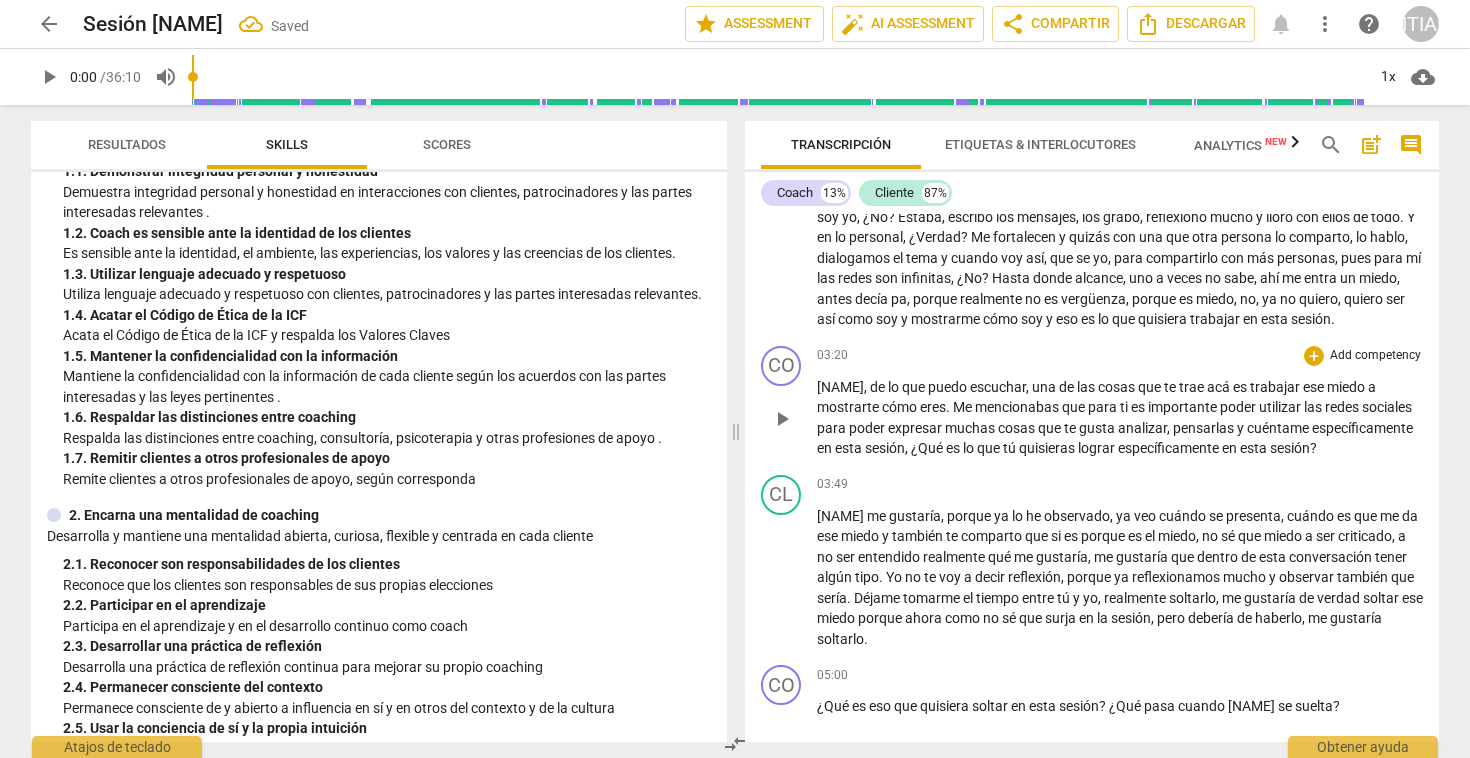 click on "[NAME] , de lo que puedo escuchar , una de las cosas que te trae acá es trabajar ese miedo a mostrarte cómo eres . Me mencionabas que para ti es importante poder utilizar las redes sociales para poder expresar muchas cosas que te gusta analizar , pensarlas y cuéntame específicamente en esta sesión , ¿Qué es lo que tú quisieras lograr específicamente en esta sesión ?" at bounding box center [1120, 418] 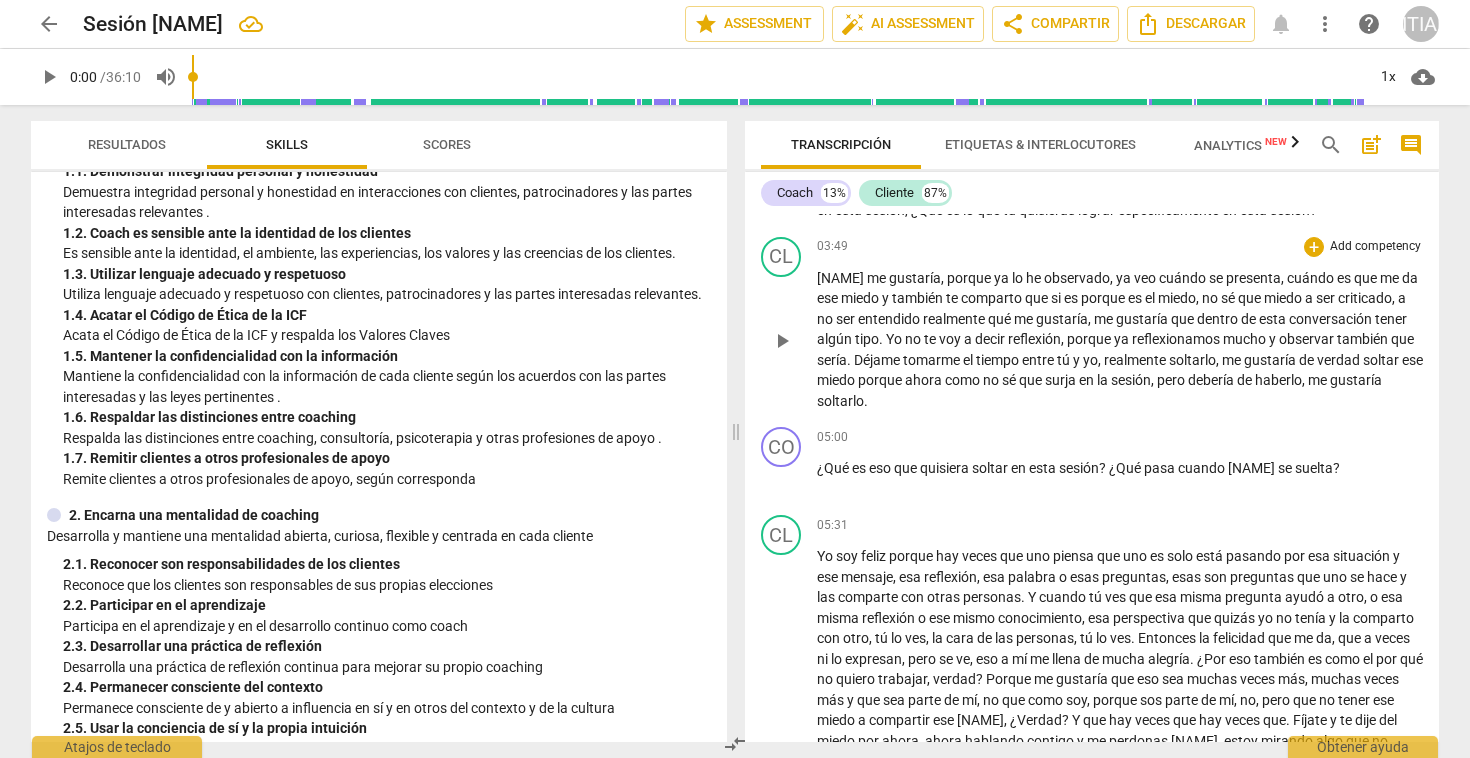 scroll, scrollTop: 1172, scrollLeft: 0, axis: vertical 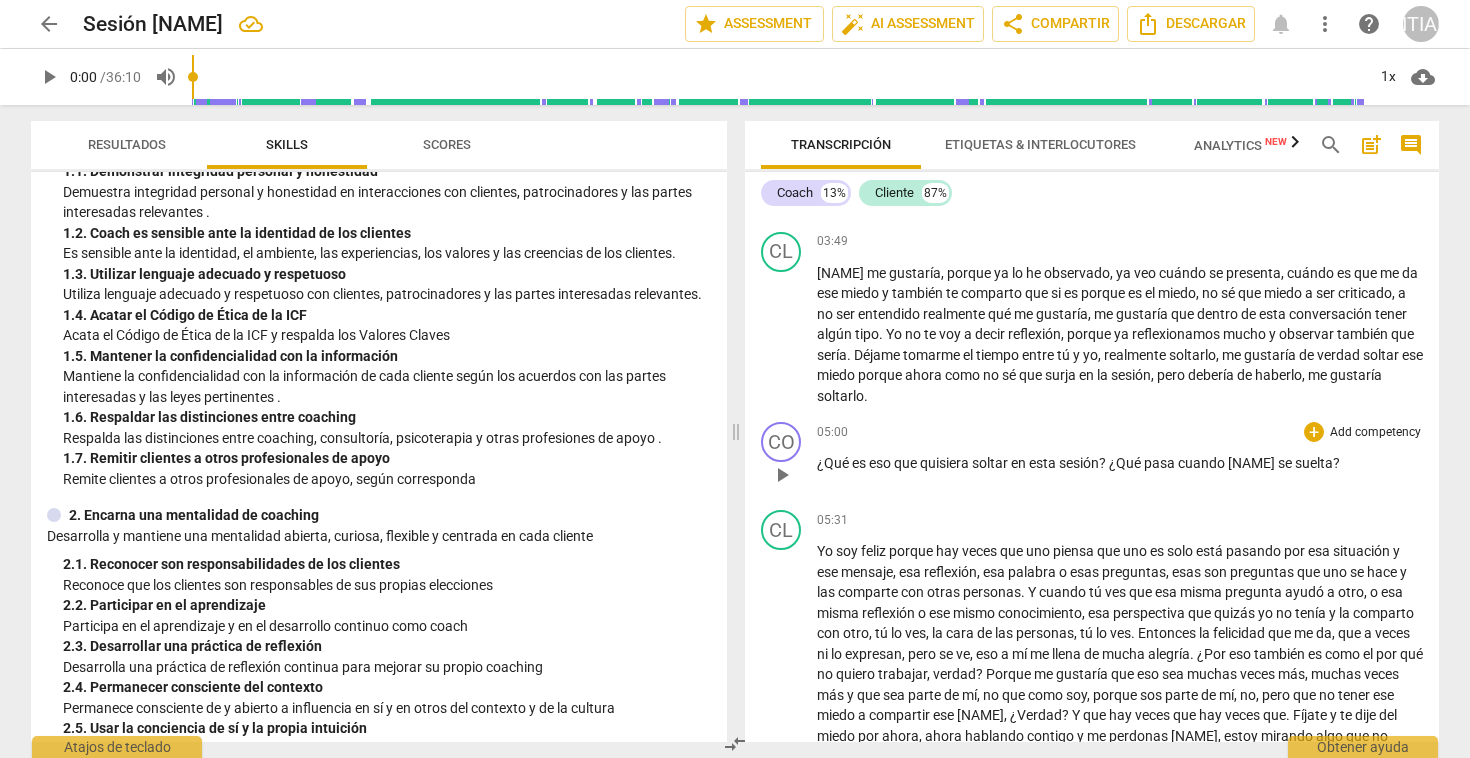 click on "quisiera" at bounding box center (946, 463) 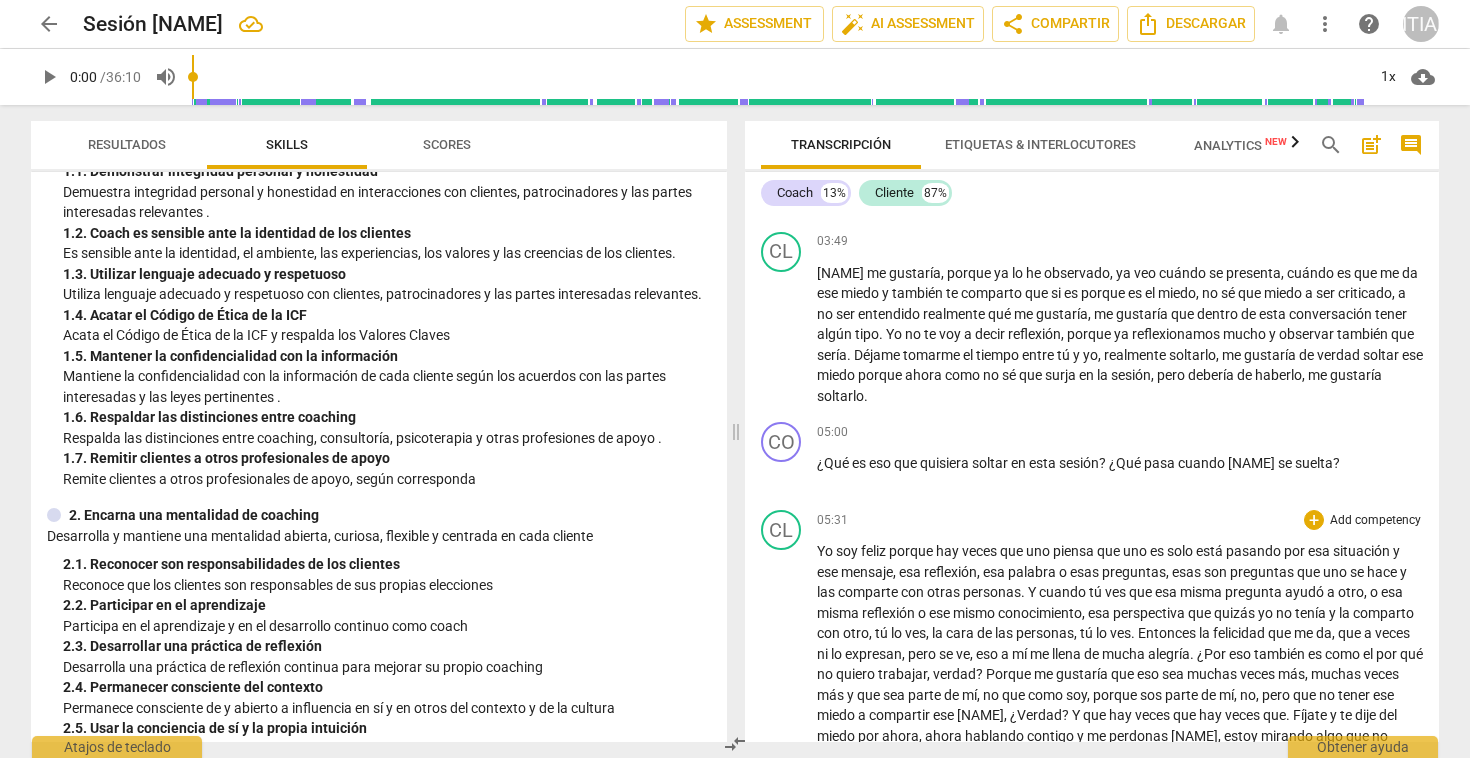 type 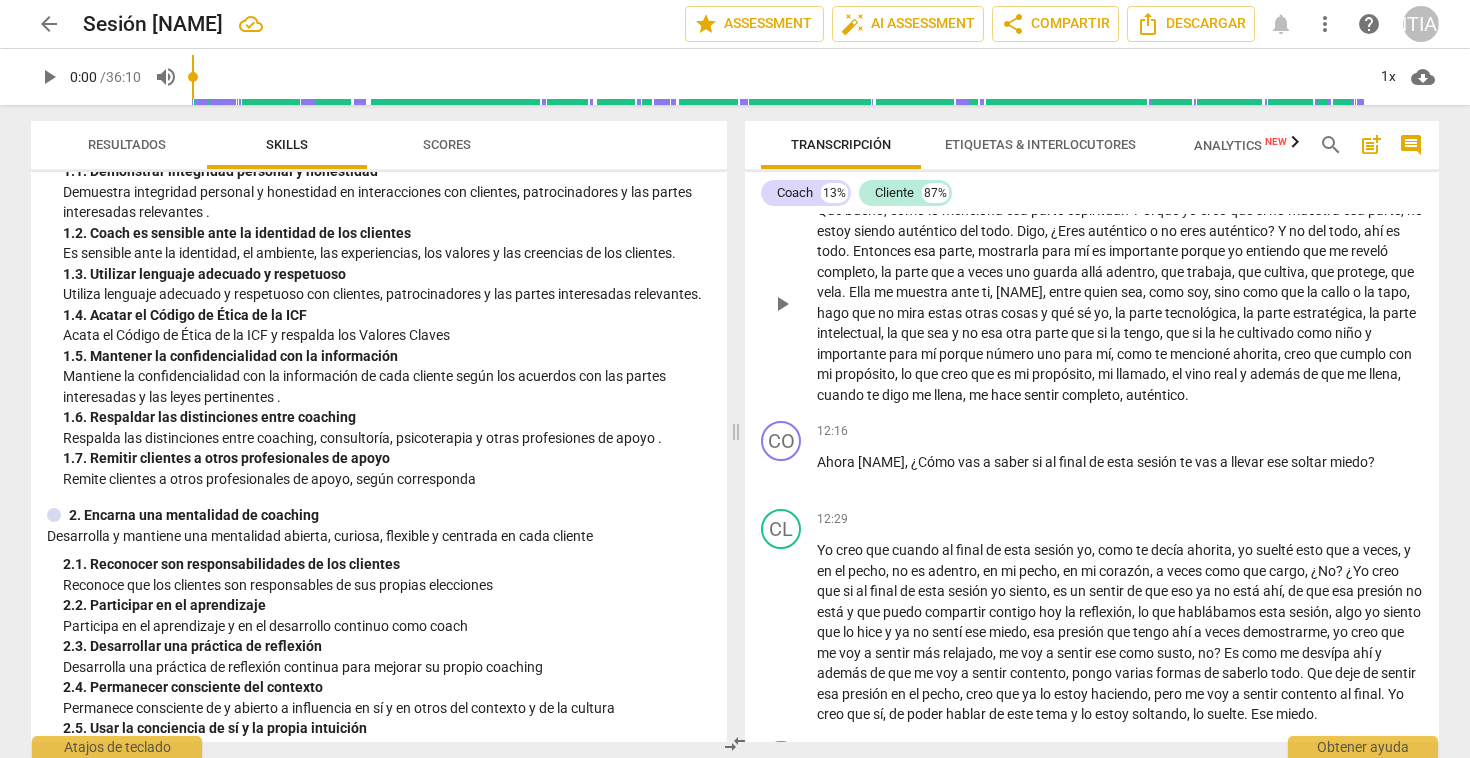 scroll, scrollTop: 2510, scrollLeft: 0, axis: vertical 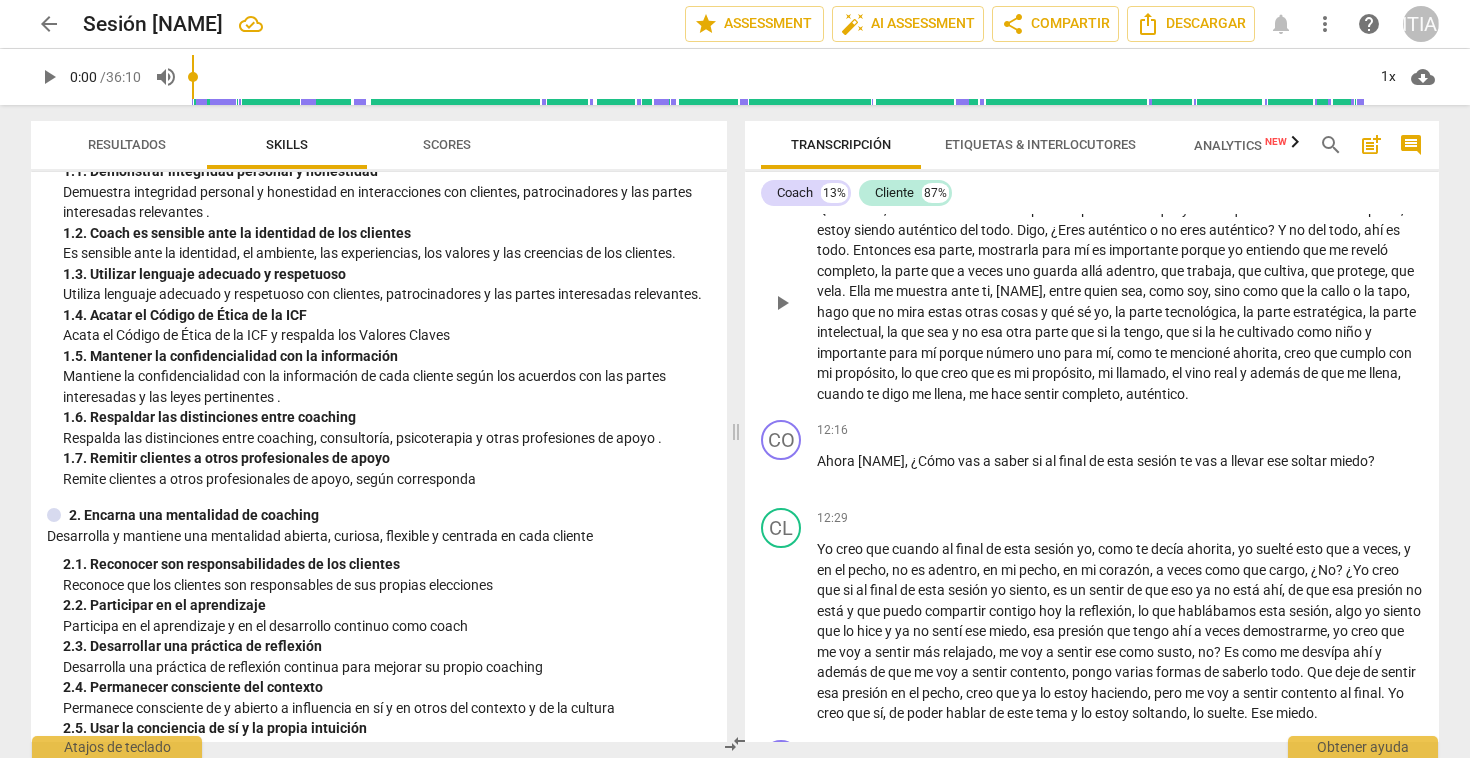 click on "muestra" at bounding box center (923, 291) 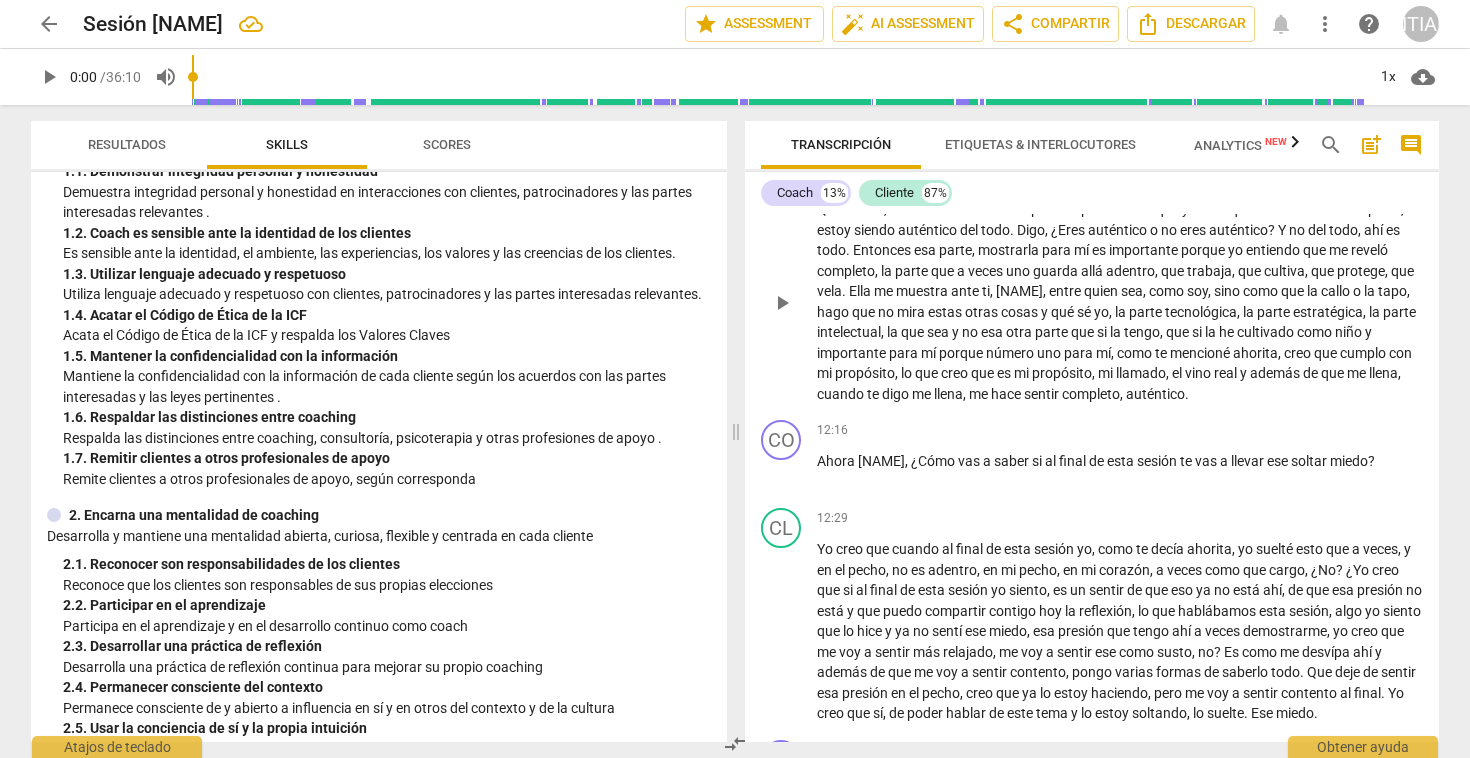 type 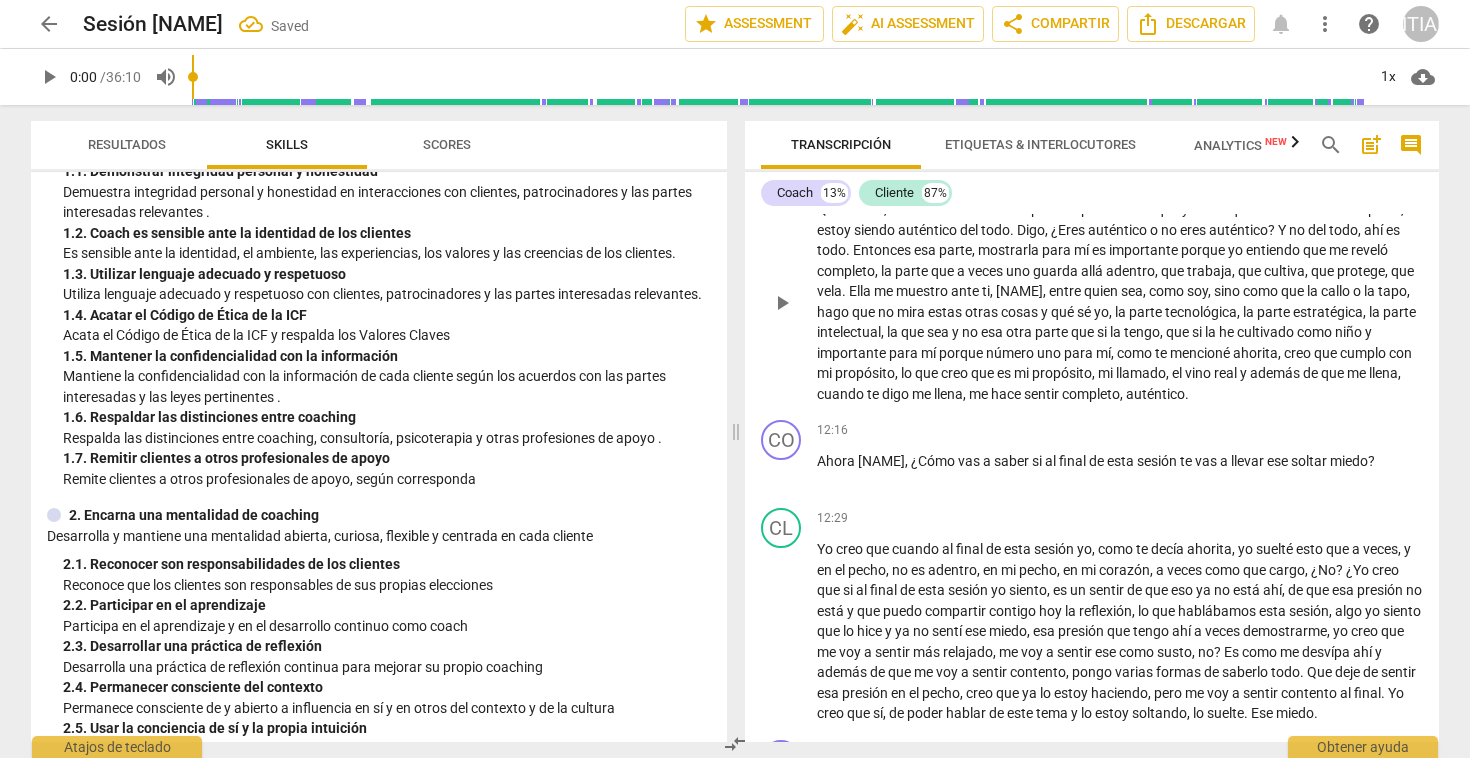 click on "Ella" at bounding box center (861, 291) 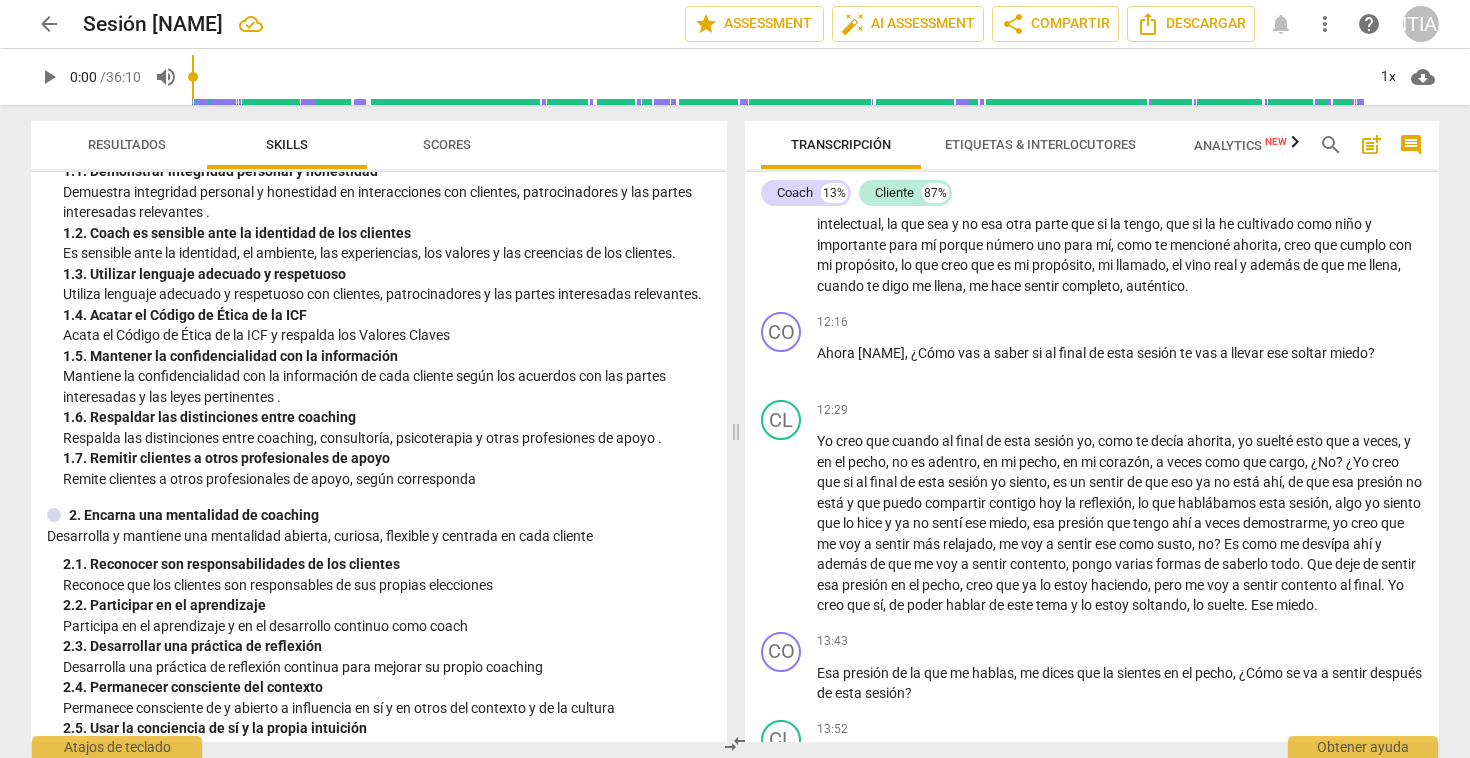 scroll, scrollTop: 2623, scrollLeft: 0, axis: vertical 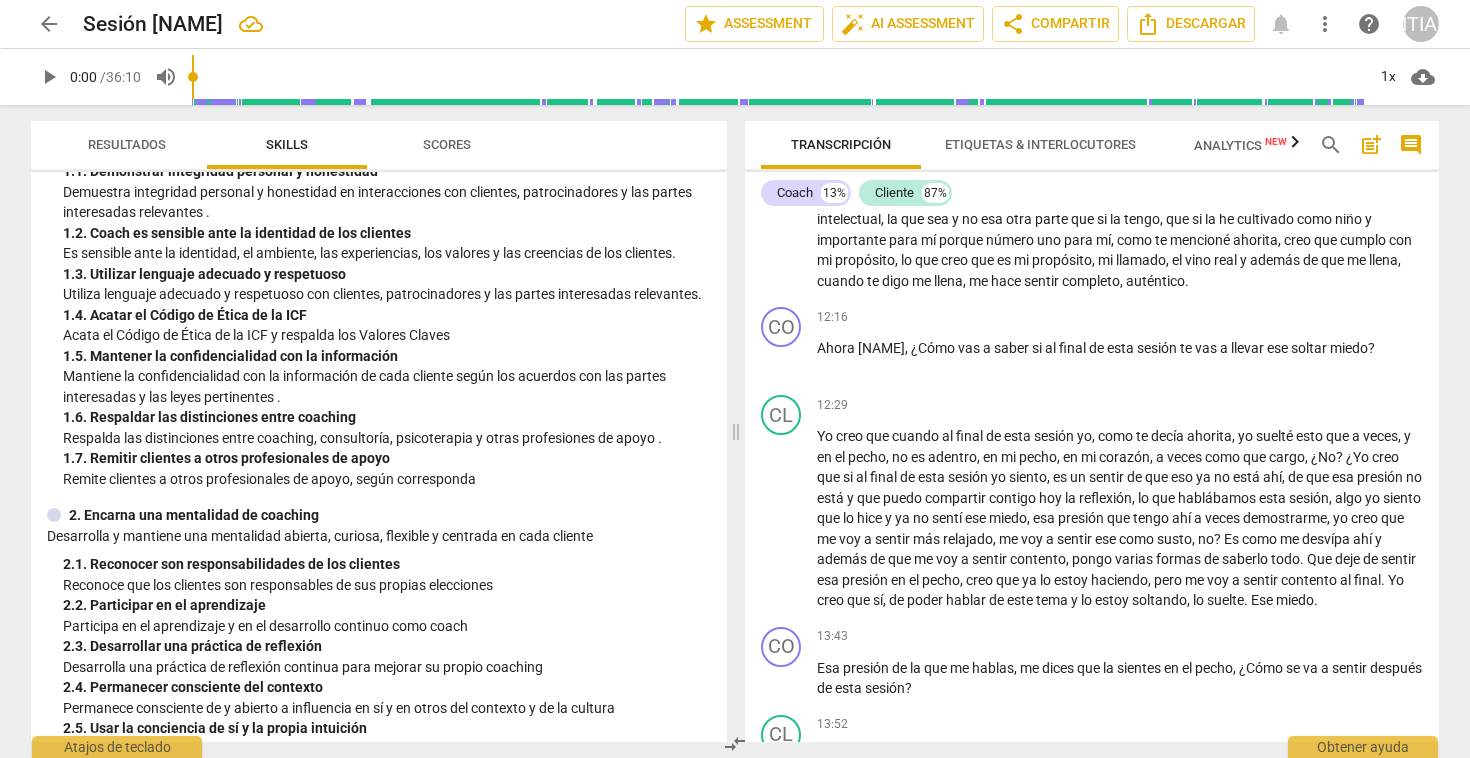 click on "y" at bounding box center [1368, 219] 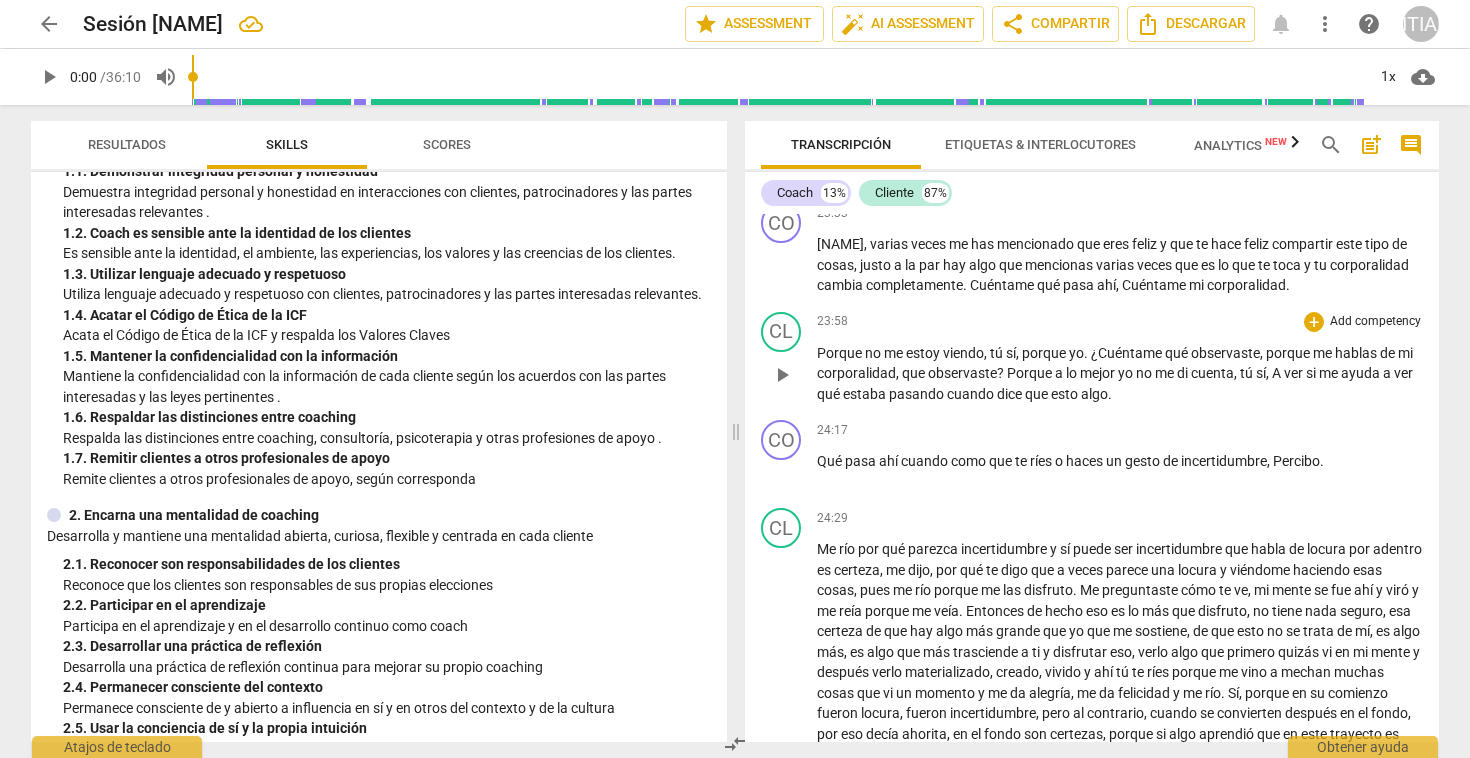 scroll, scrollTop: 5100, scrollLeft: 0, axis: vertical 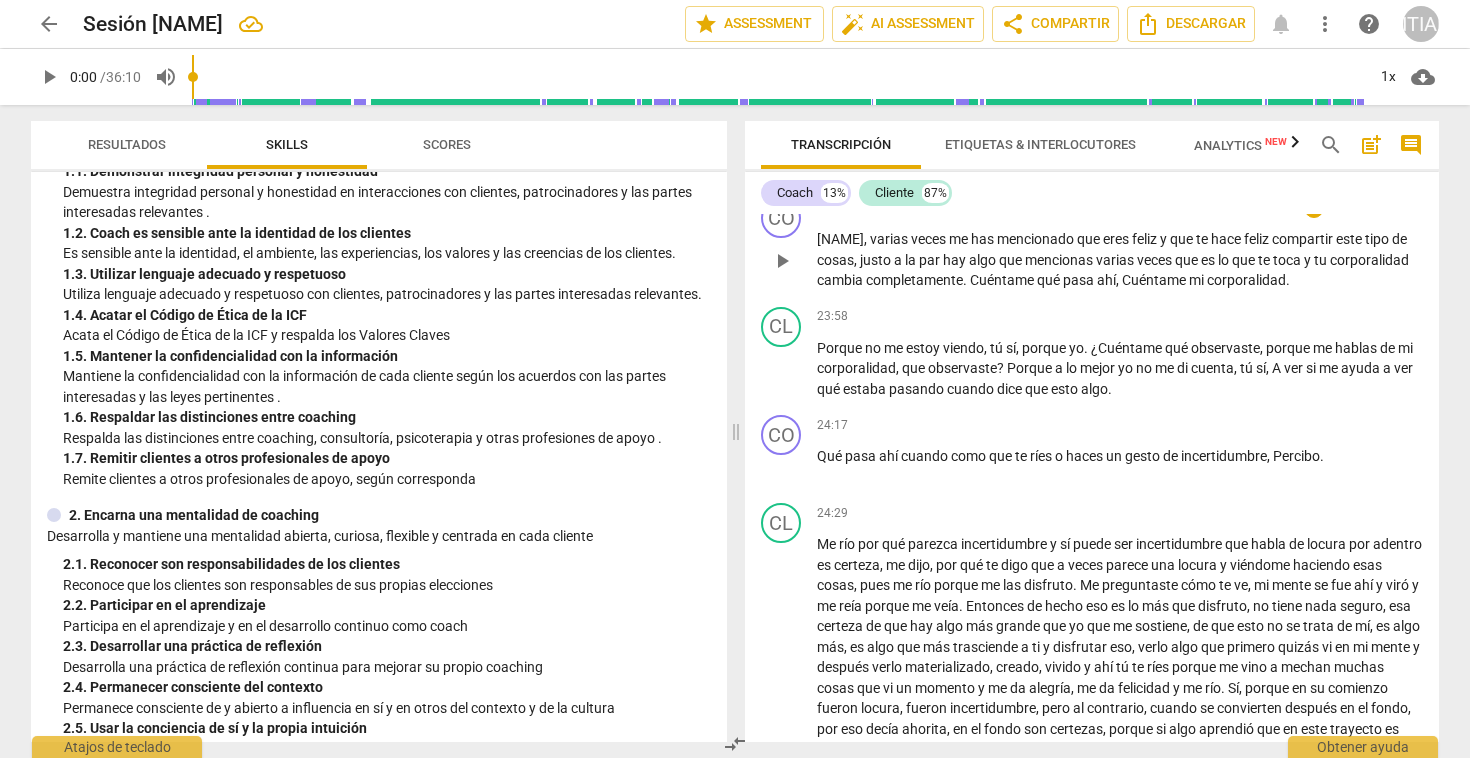 click on "Cuéntame" at bounding box center [1155, 280] 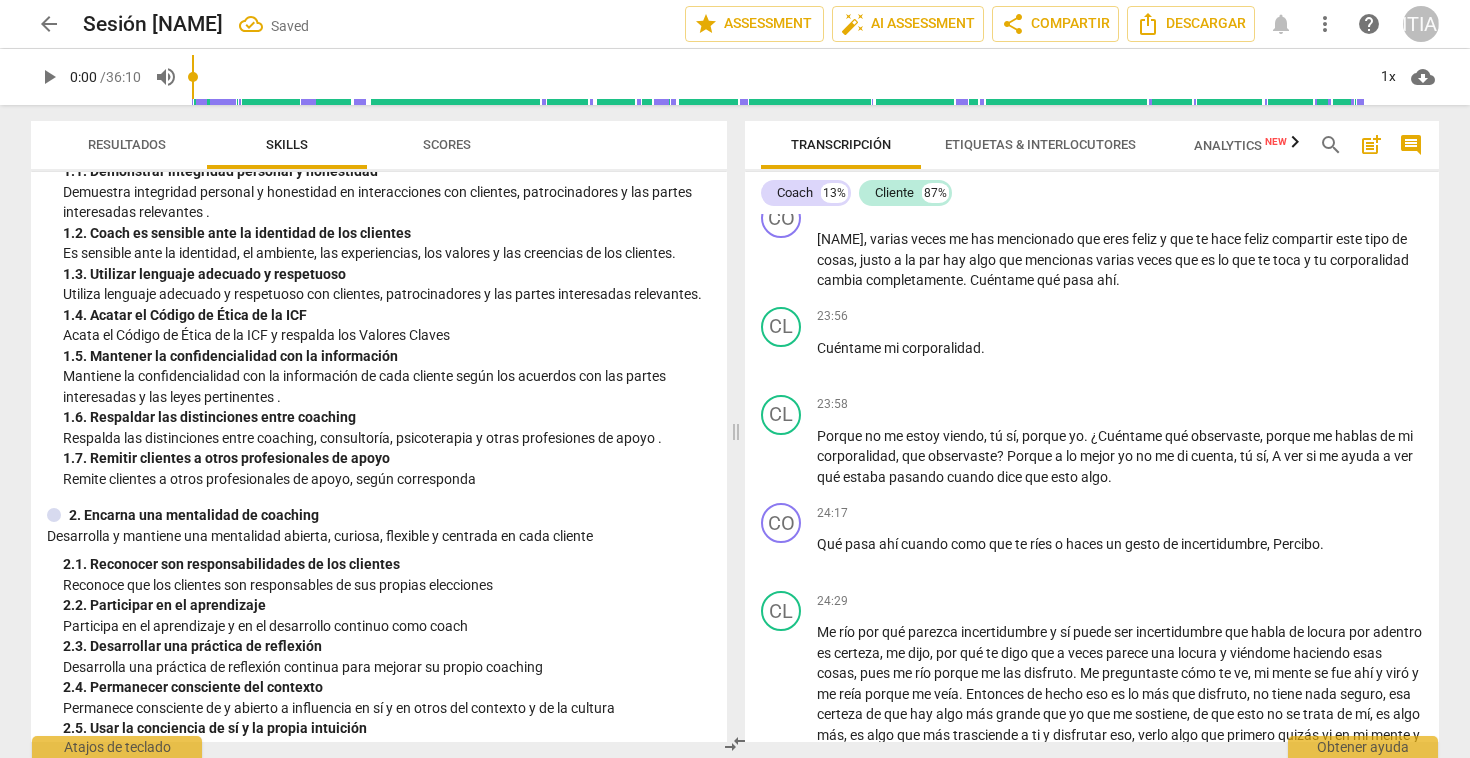 scroll, scrollTop: 5140, scrollLeft: 0, axis: vertical 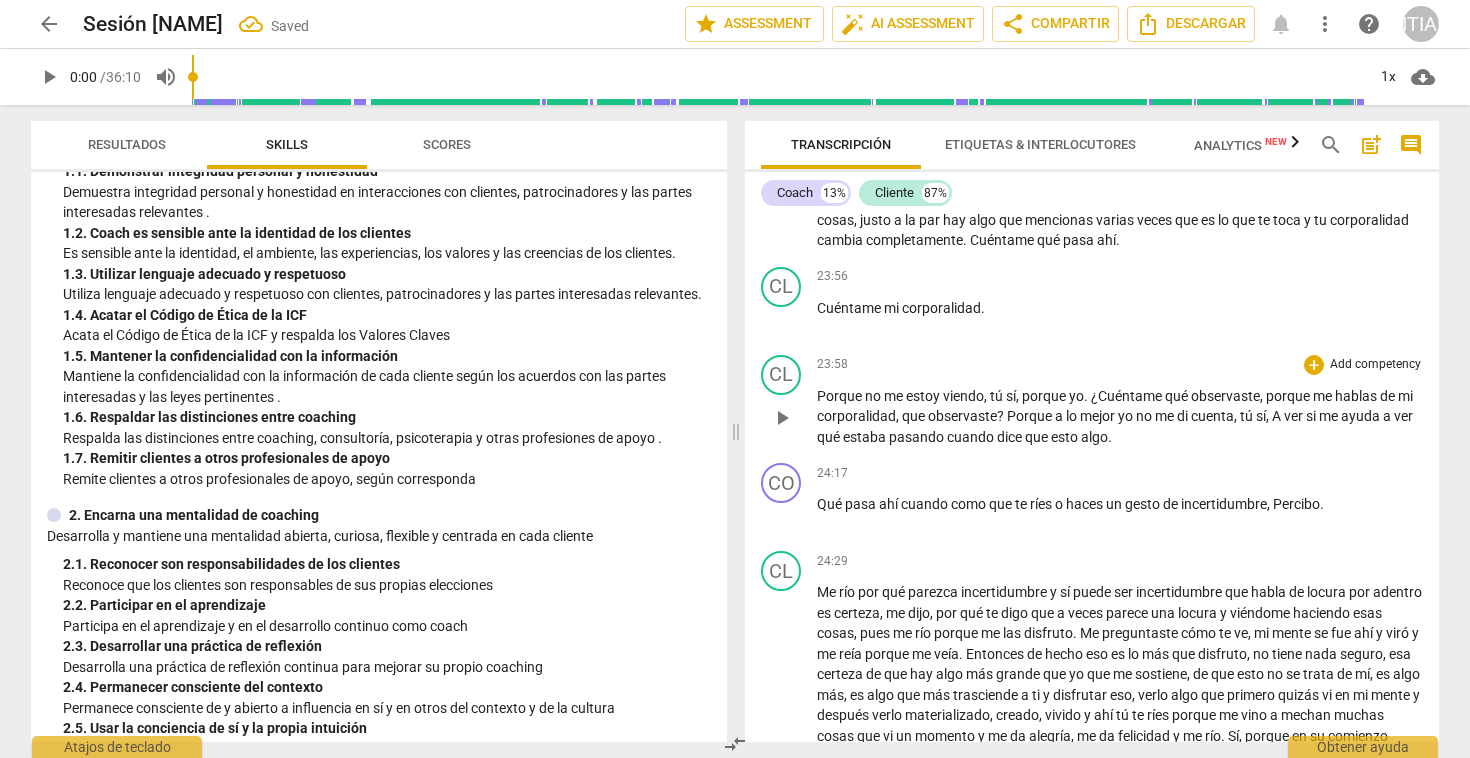 click on "Porque" at bounding box center (841, 396) 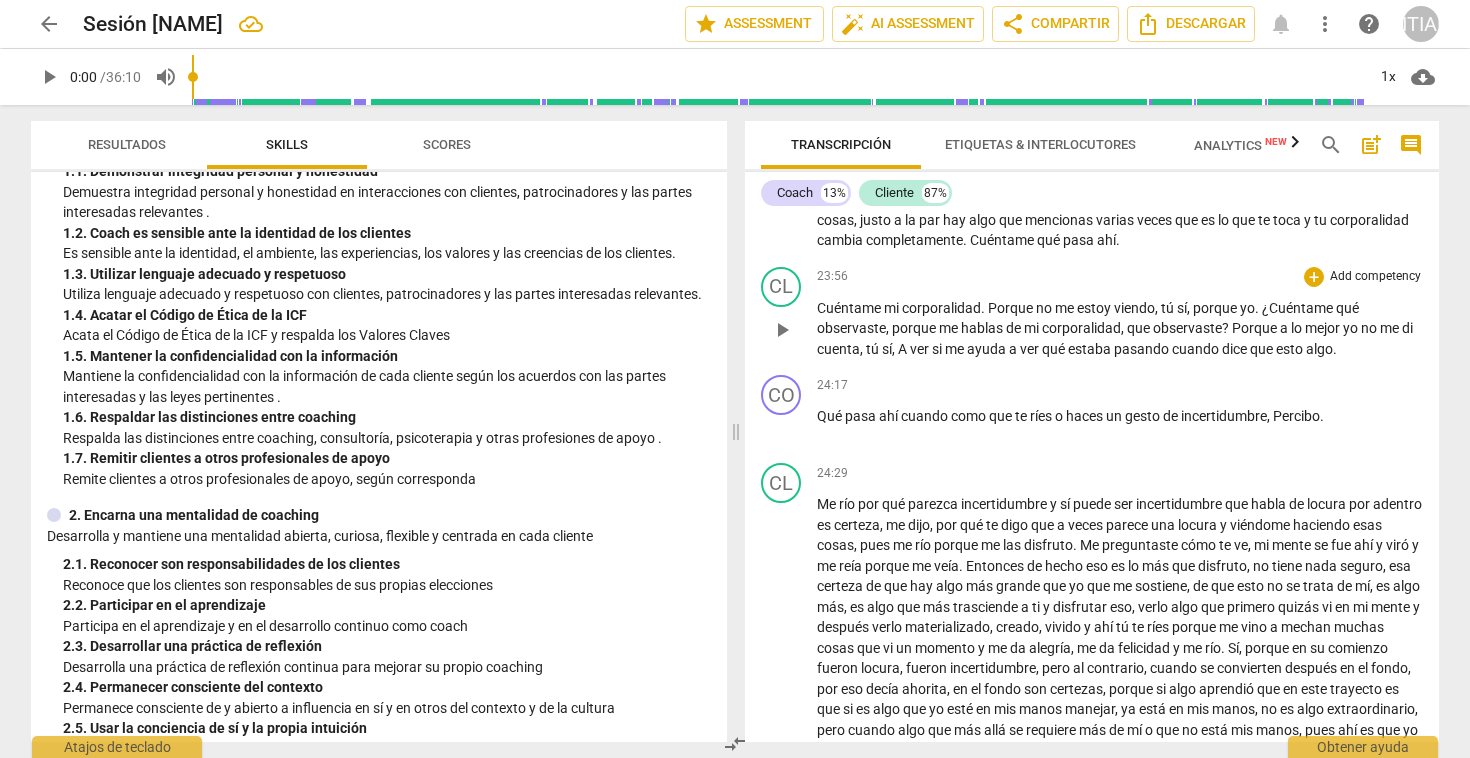 click on "¿Cuéntame" at bounding box center (1299, 308) 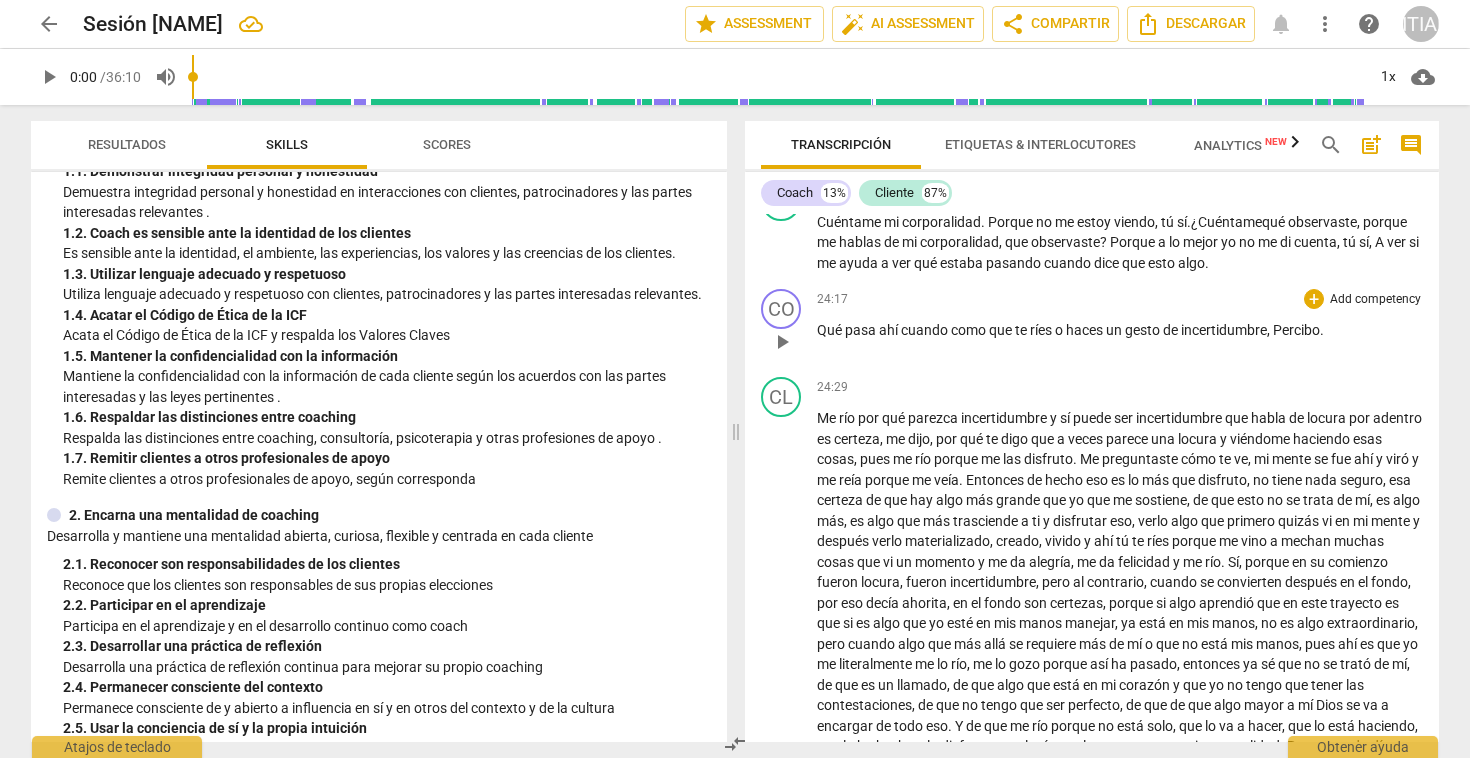 scroll, scrollTop: 5230, scrollLeft: 0, axis: vertical 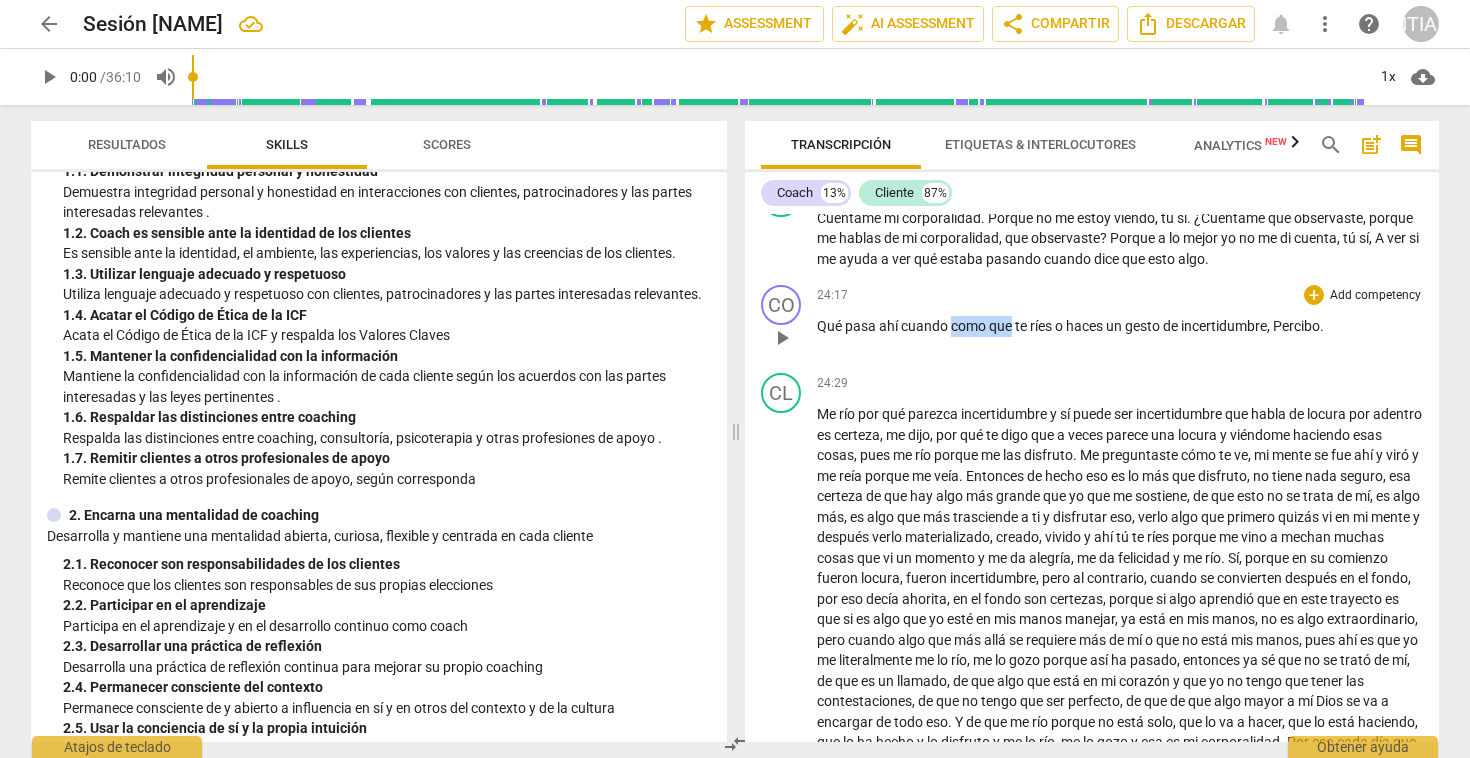drag, startPoint x: 1013, startPoint y: 452, endPoint x: 950, endPoint y: 454, distance: 63.03174 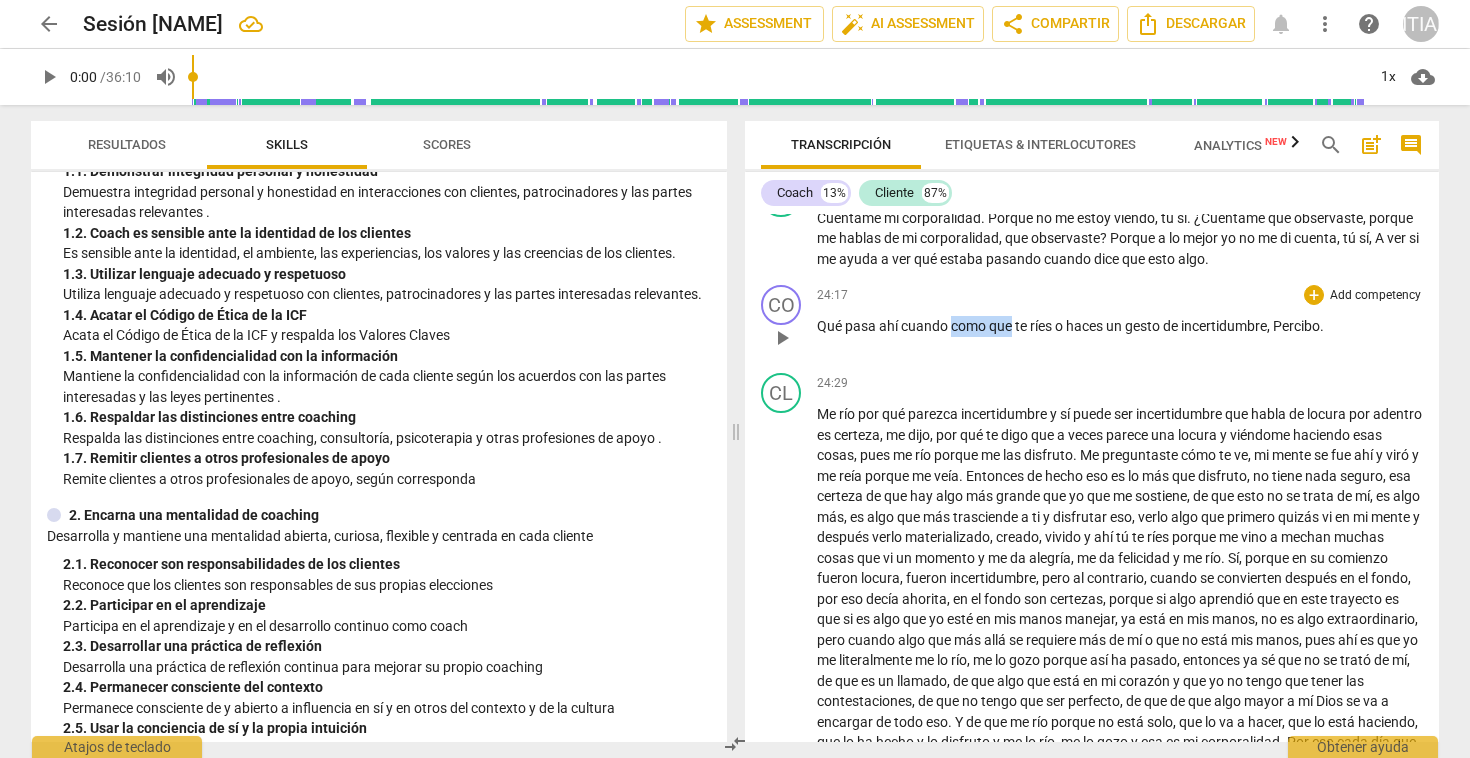 click on "Qué   pasa   ahí   cuando   como   que   te   ríes   o   haces   un   gesto   de   incertidumbre ,   Percibo ." at bounding box center [1120, 326] 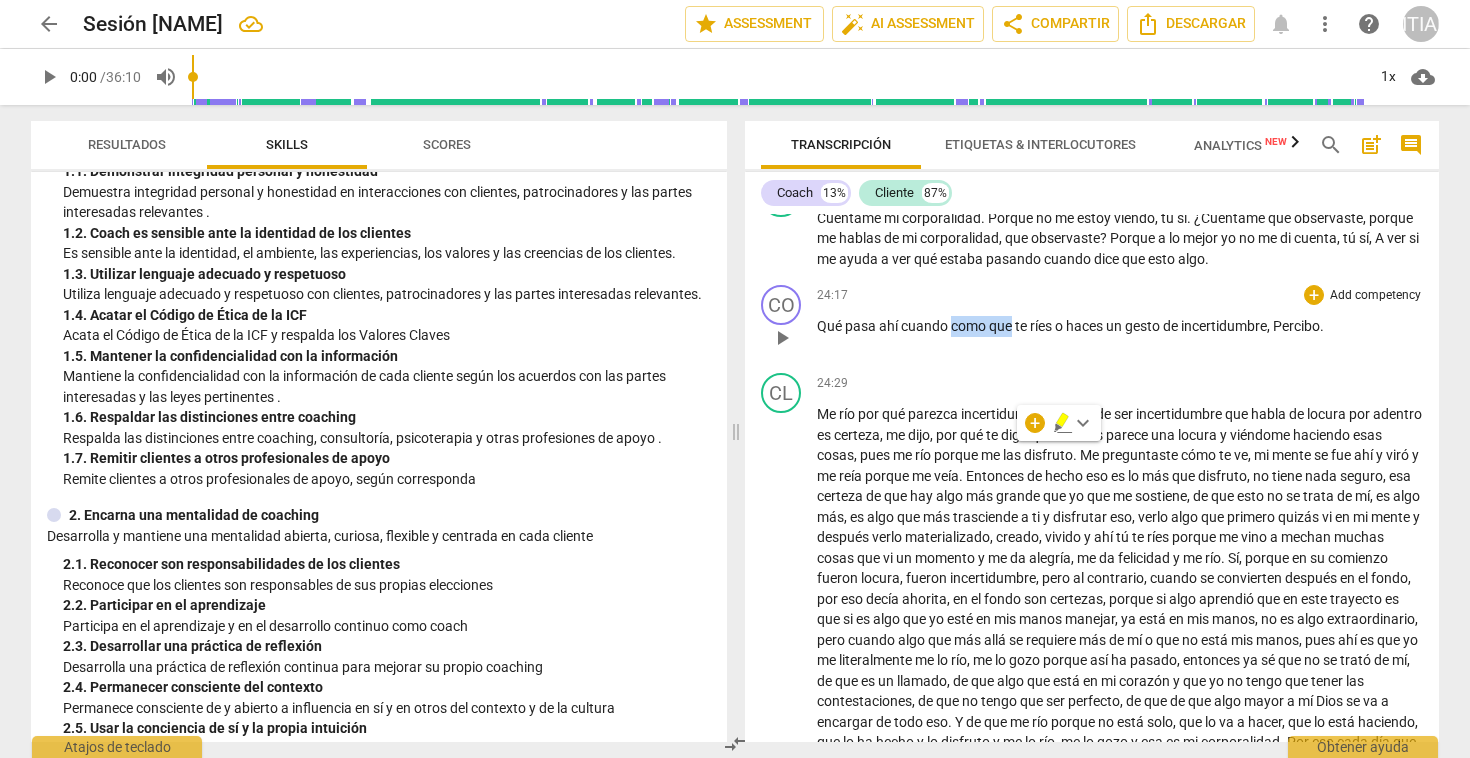 type 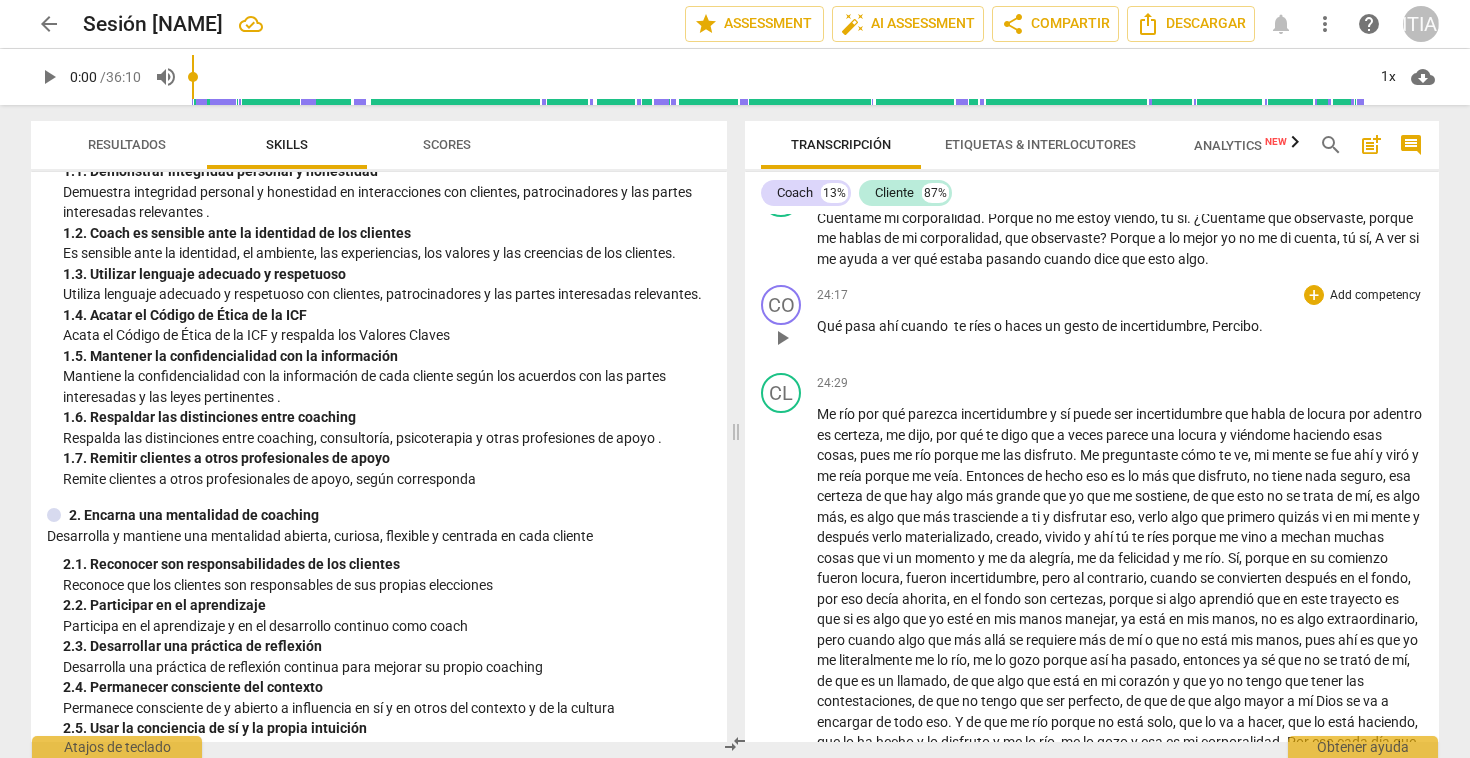 click on "Percibo" at bounding box center [1235, 326] 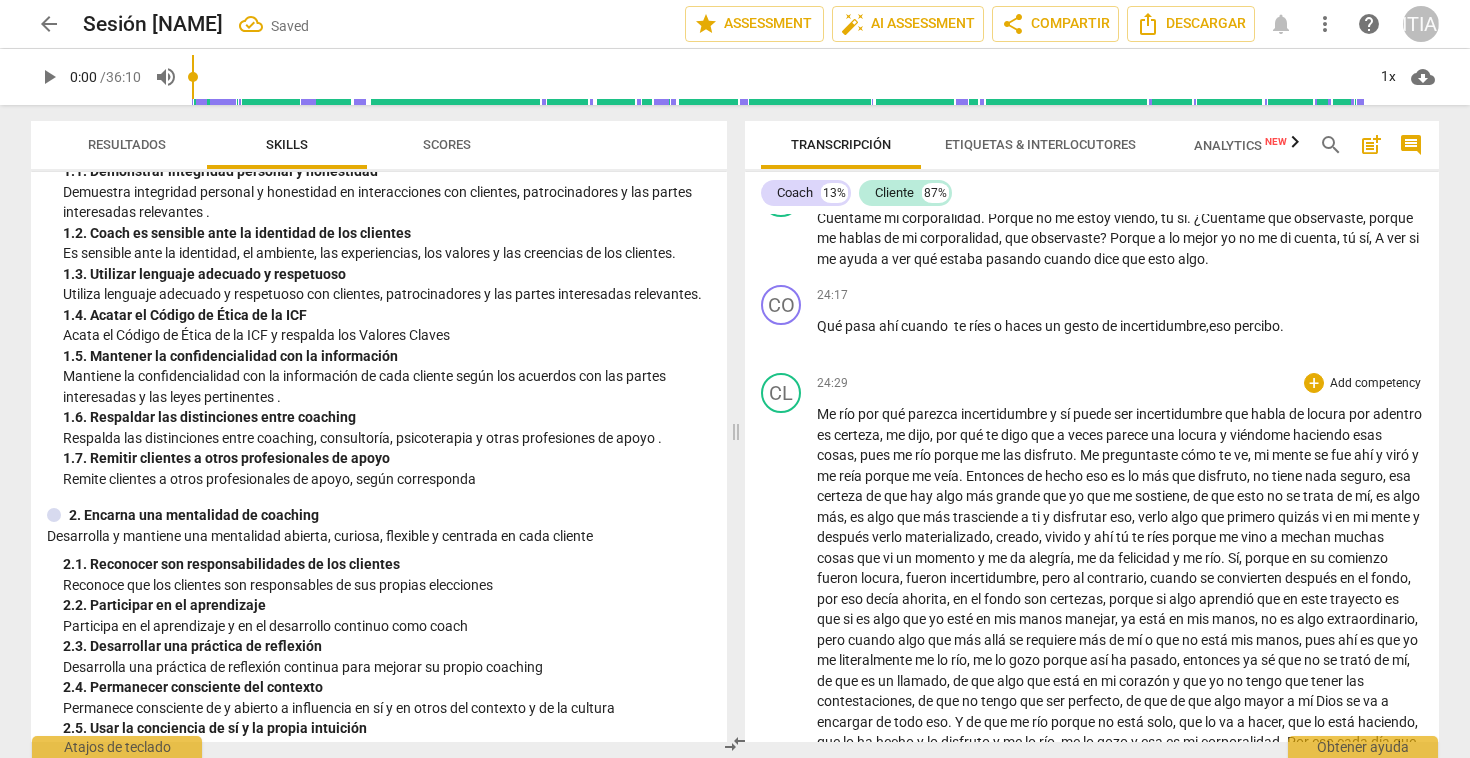 click on "24:29 + Add competency keyboard_arrow_right" at bounding box center (1120, 383) 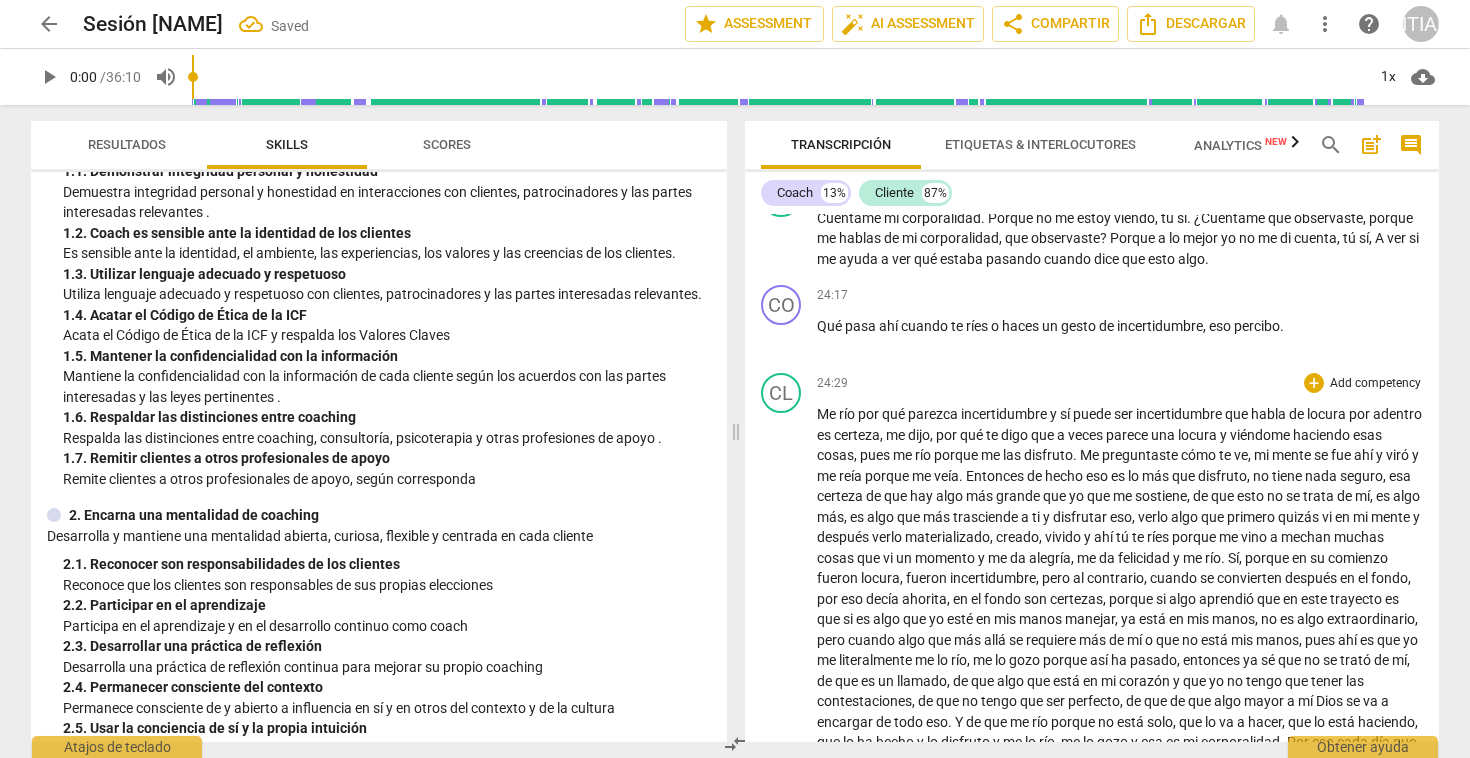 click on "porque" at bounding box center (957, 455) 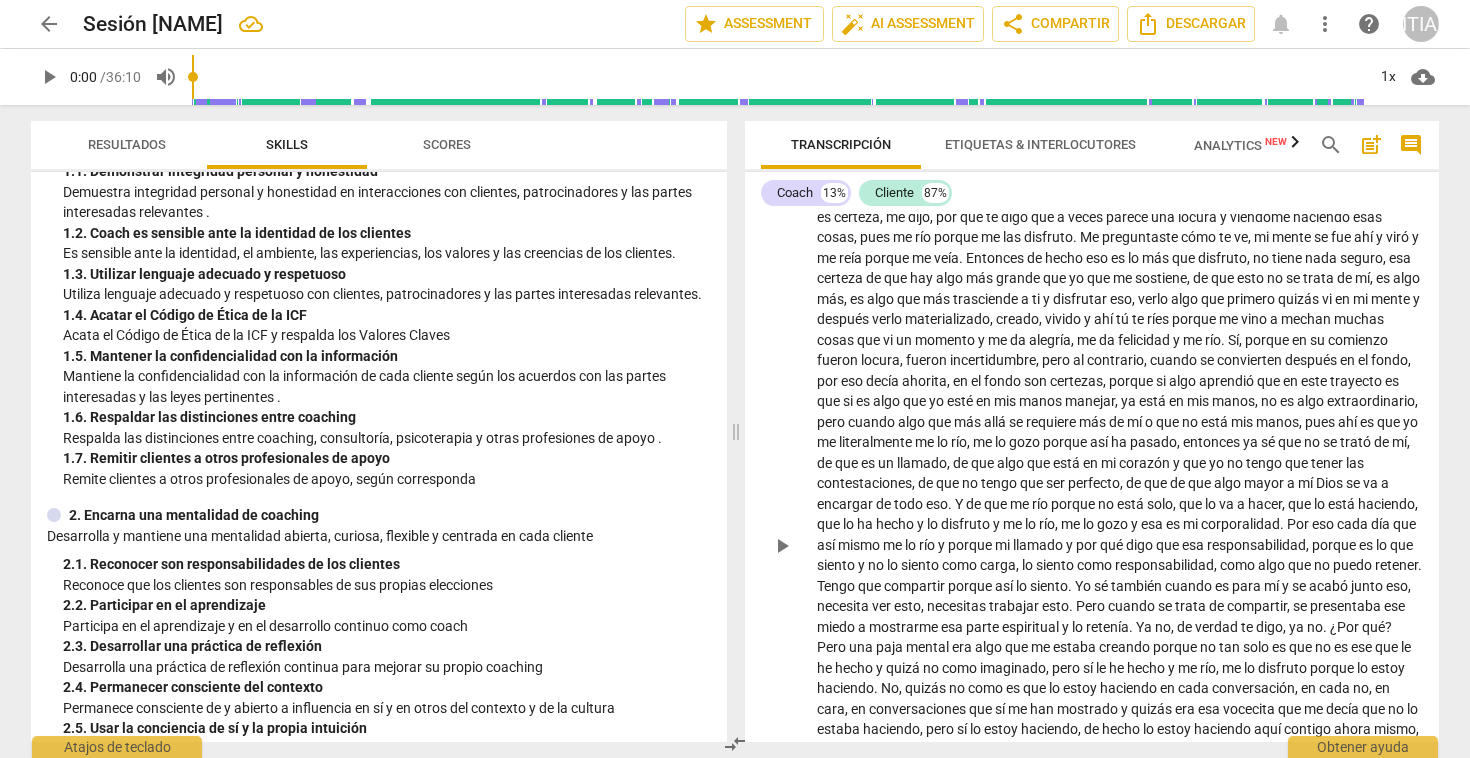 scroll, scrollTop: 5470, scrollLeft: 0, axis: vertical 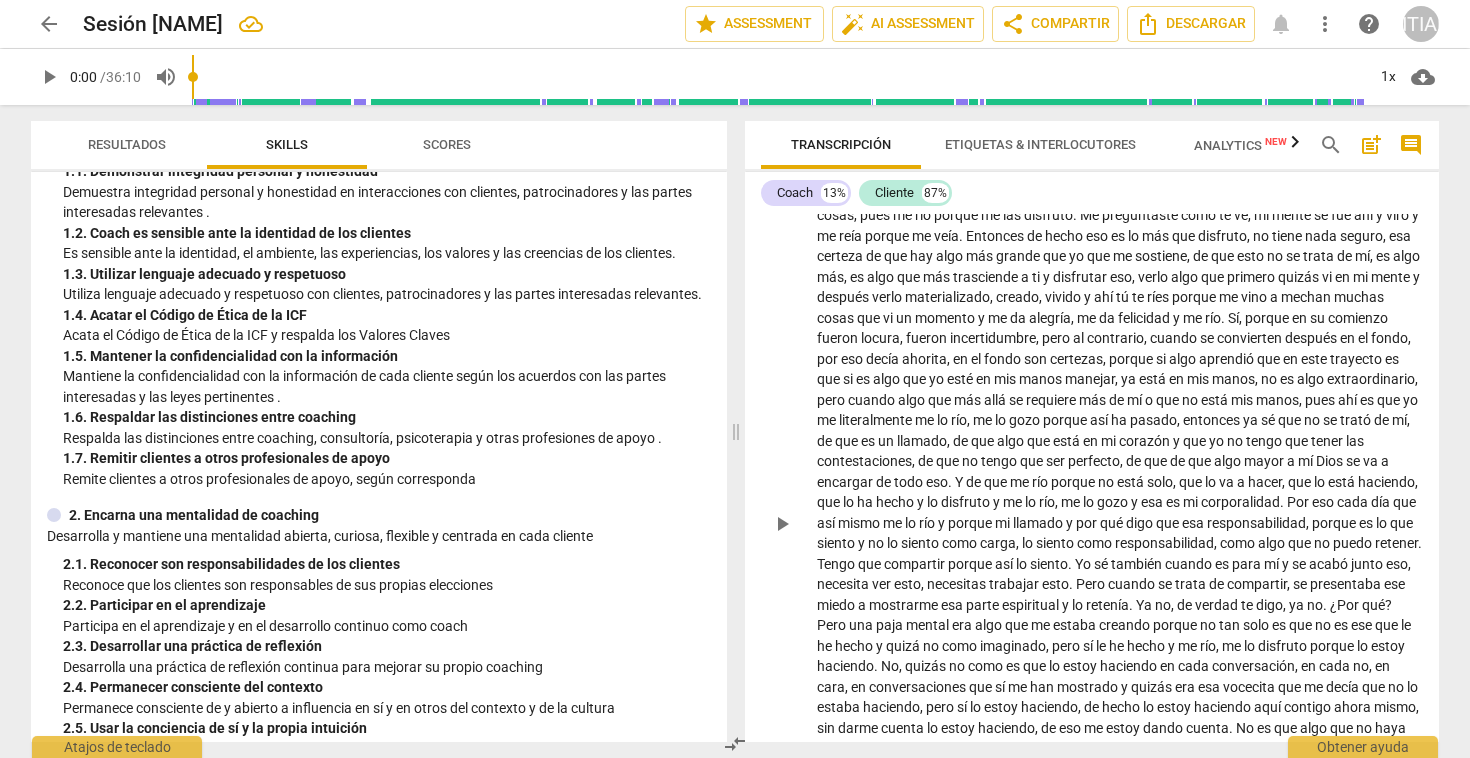 click on "por" at bounding box center [870, 174] 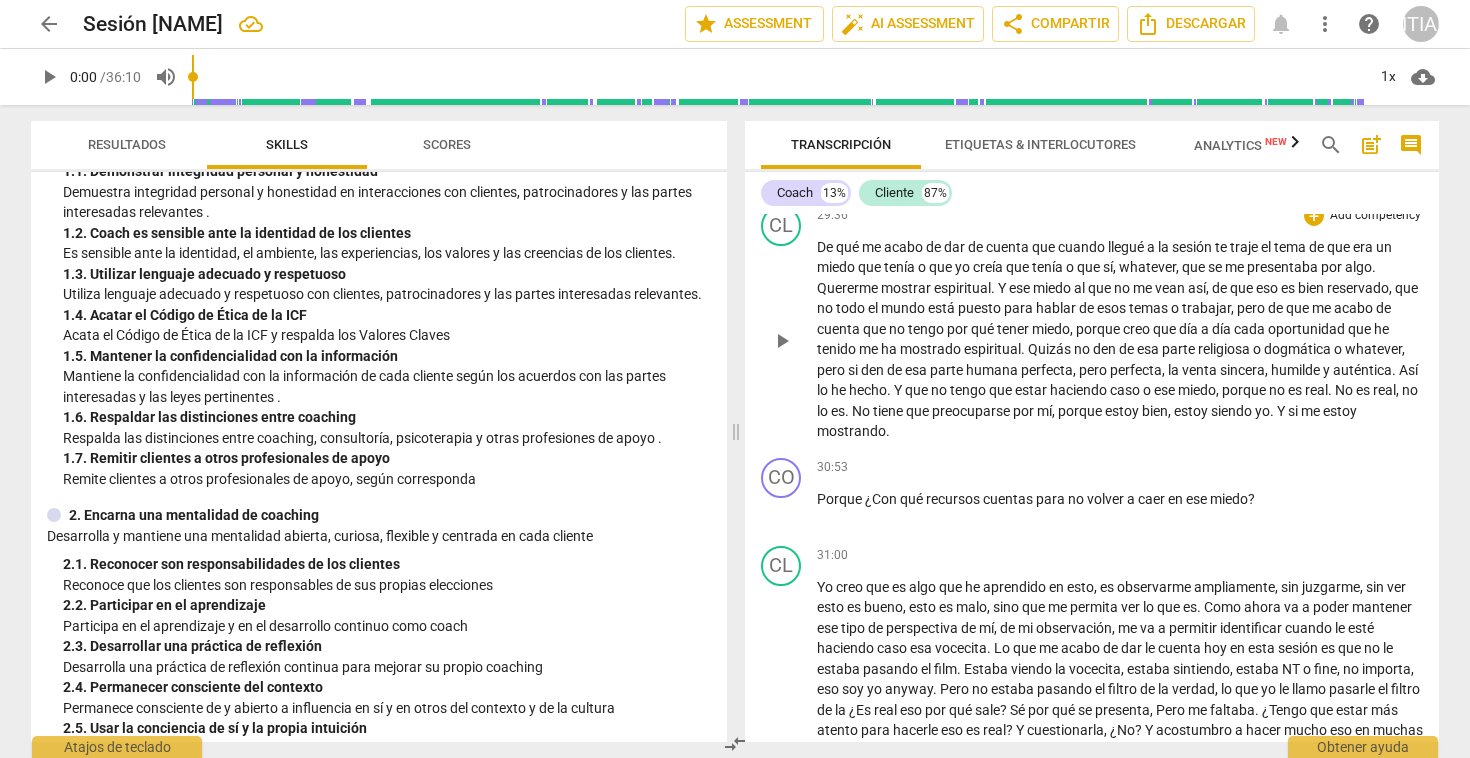 scroll, scrollTop: 6266, scrollLeft: 0, axis: vertical 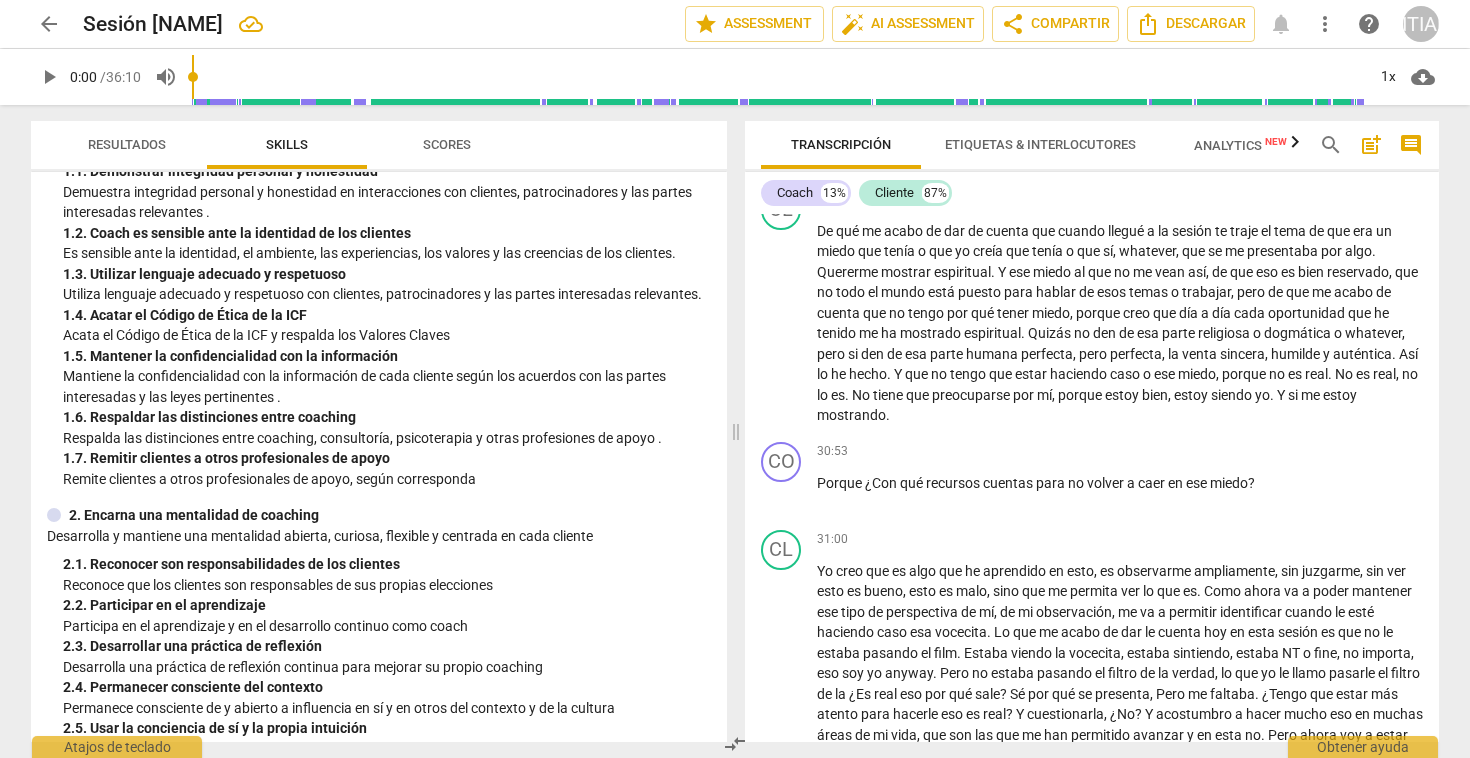 click on "ya" at bounding box center (1150, 143) 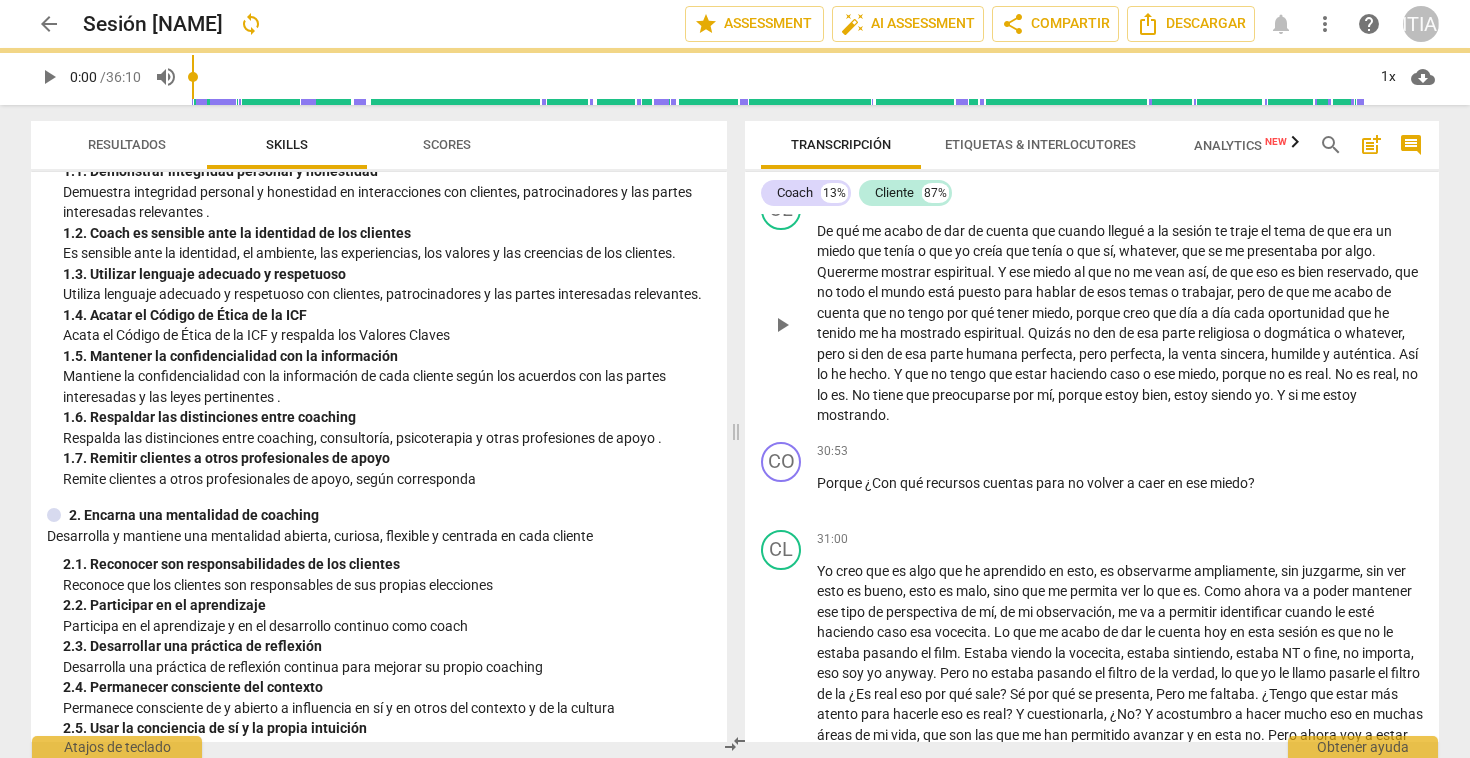 click on "que" at bounding box center [942, 251] 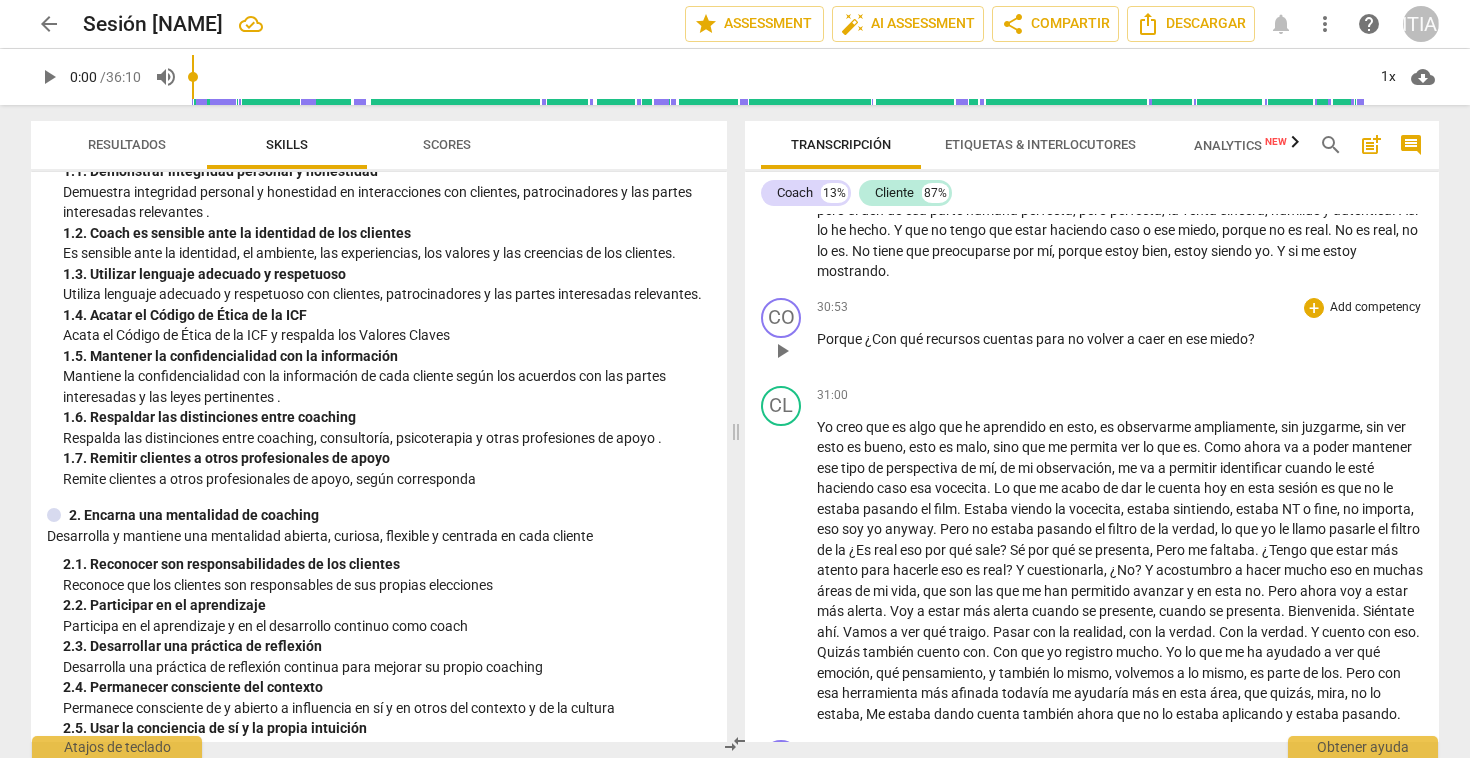 scroll, scrollTop: 6411, scrollLeft: 0, axis: vertical 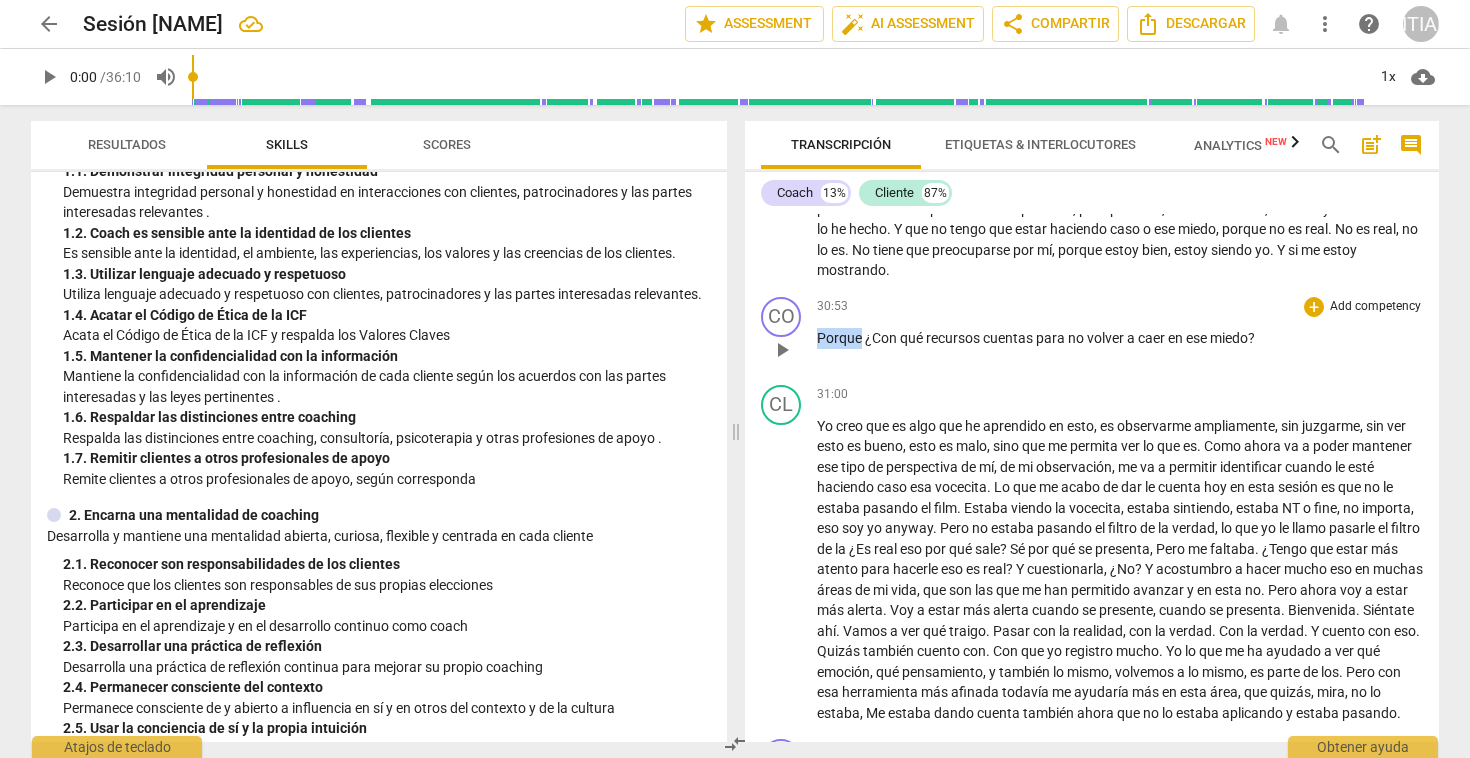 drag, startPoint x: 860, startPoint y: 480, endPoint x: 820, endPoint y: 480, distance: 40 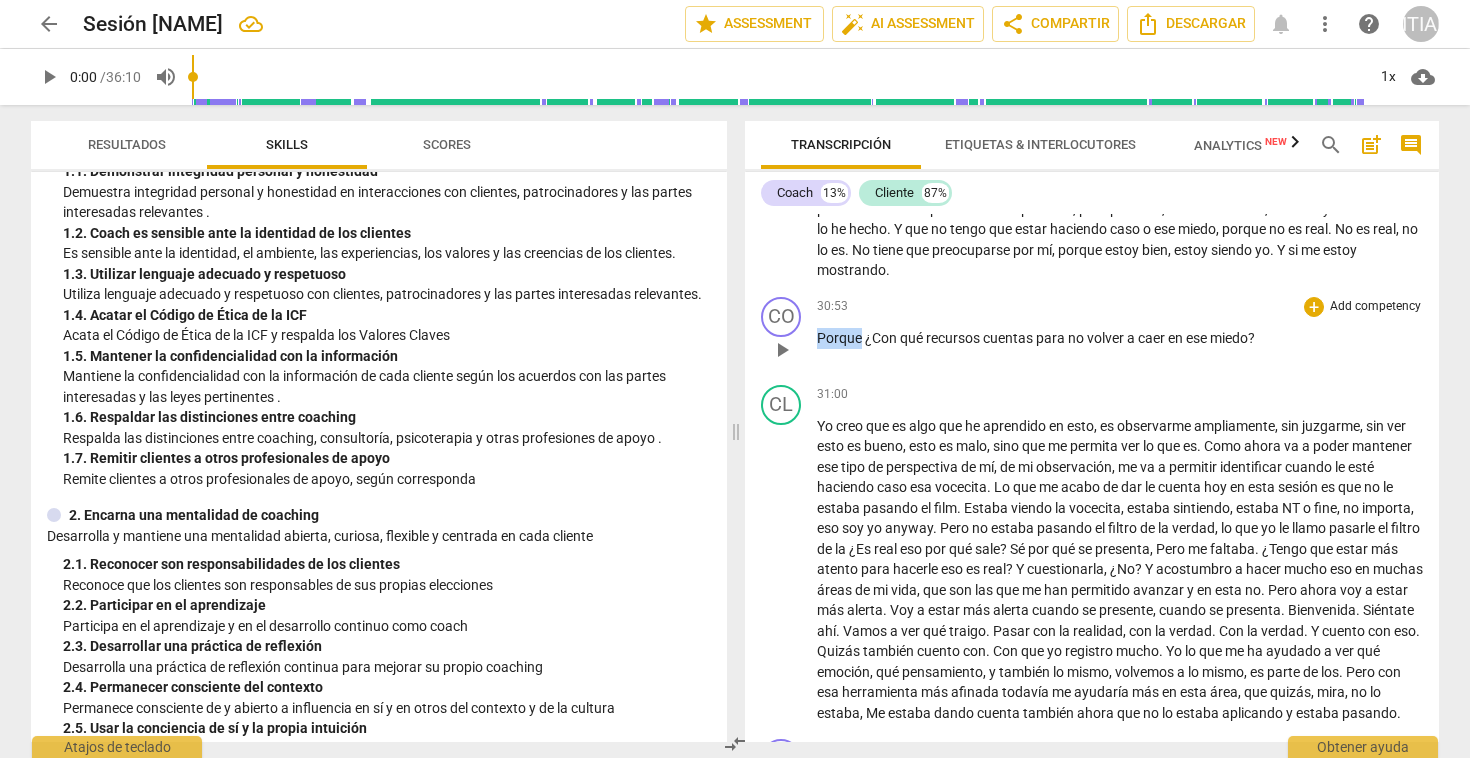 click on "Porque" at bounding box center [841, 338] 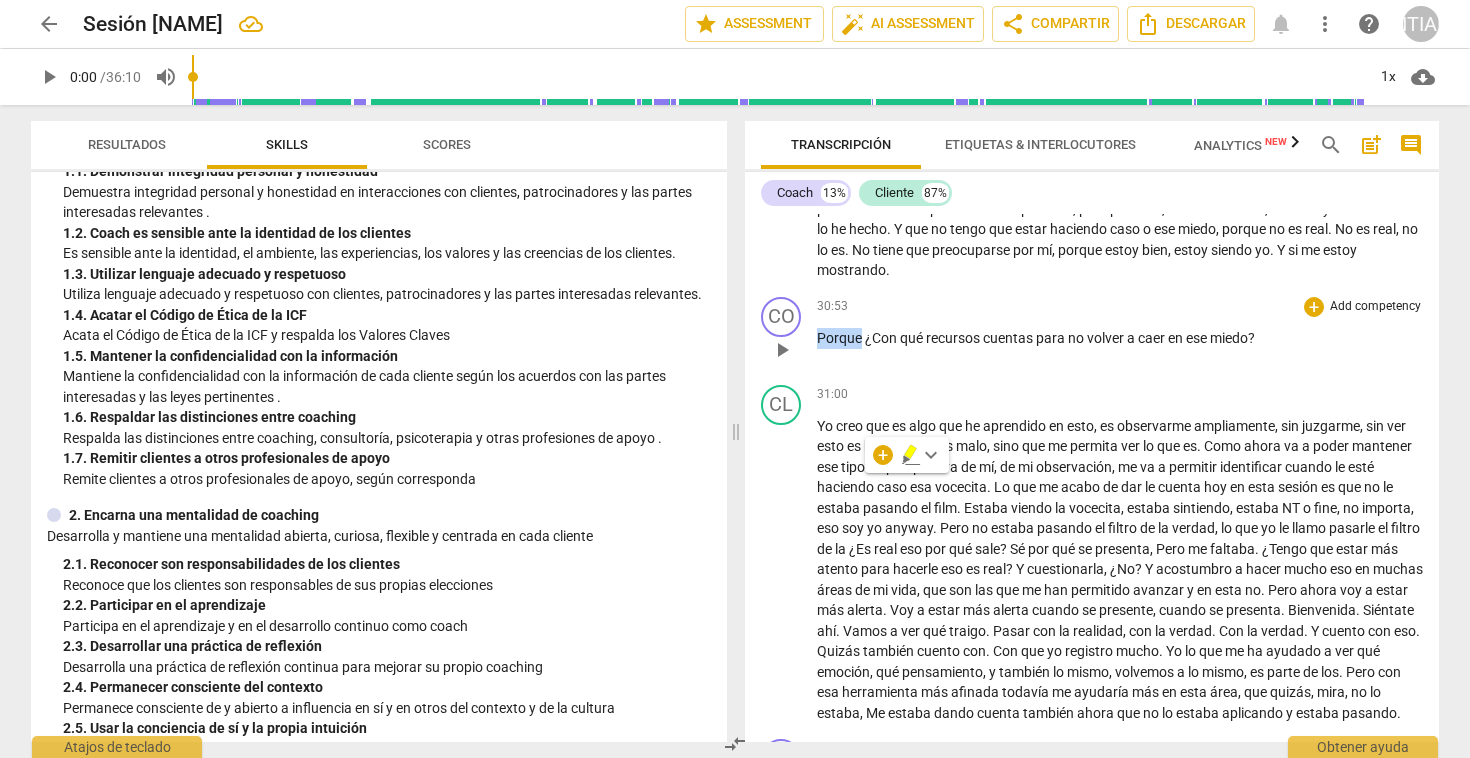 type 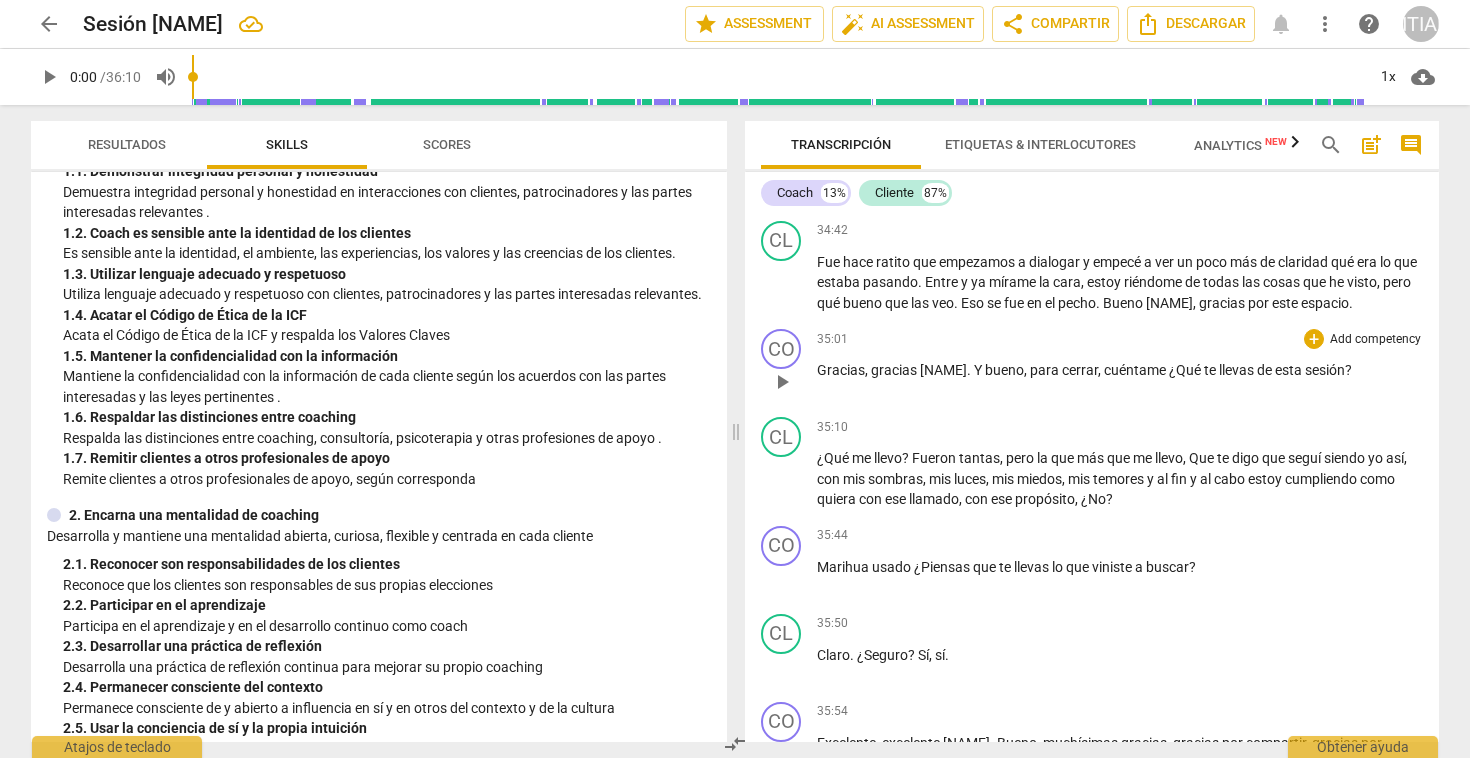 scroll, scrollTop: 7380, scrollLeft: 0, axis: vertical 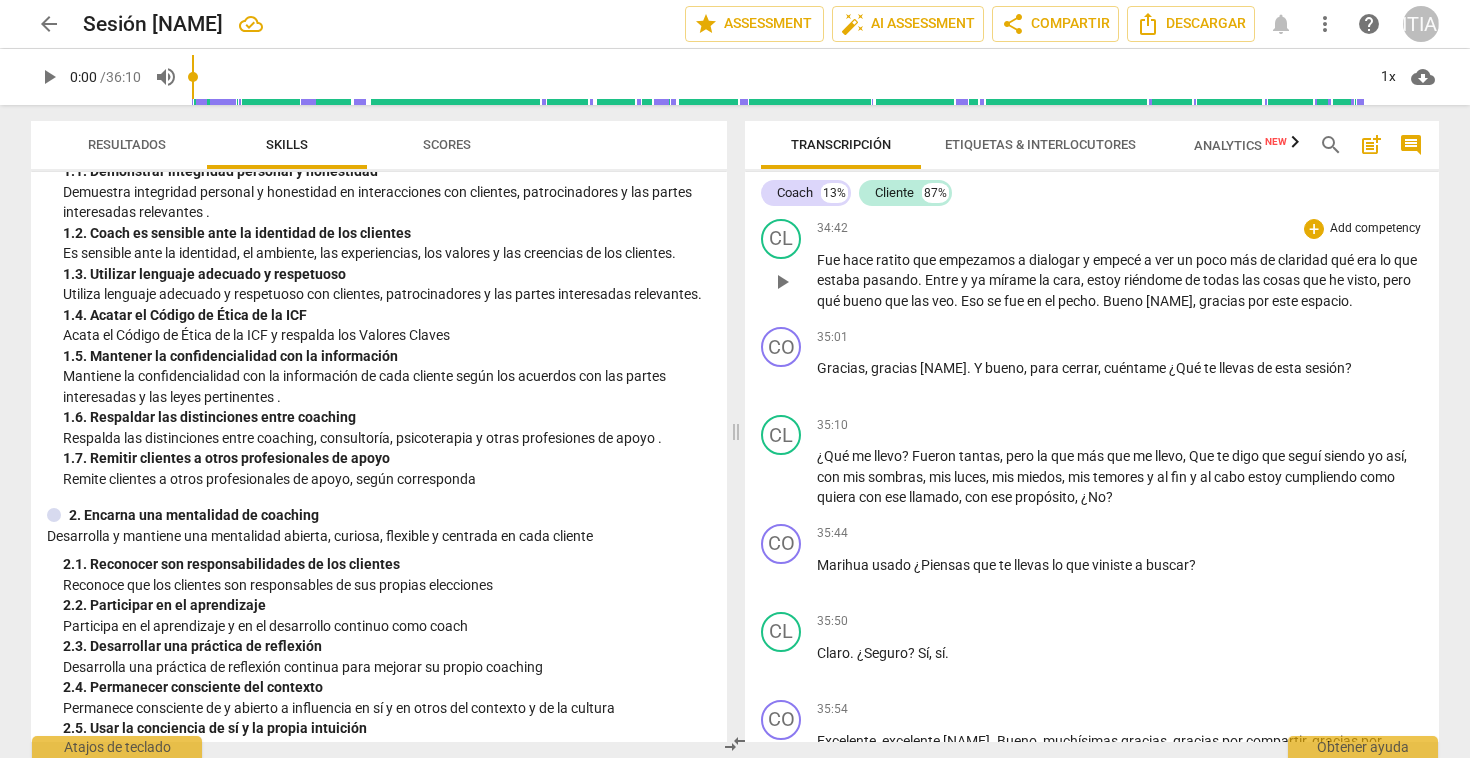 click on "Fue" at bounding box center [830, 260] 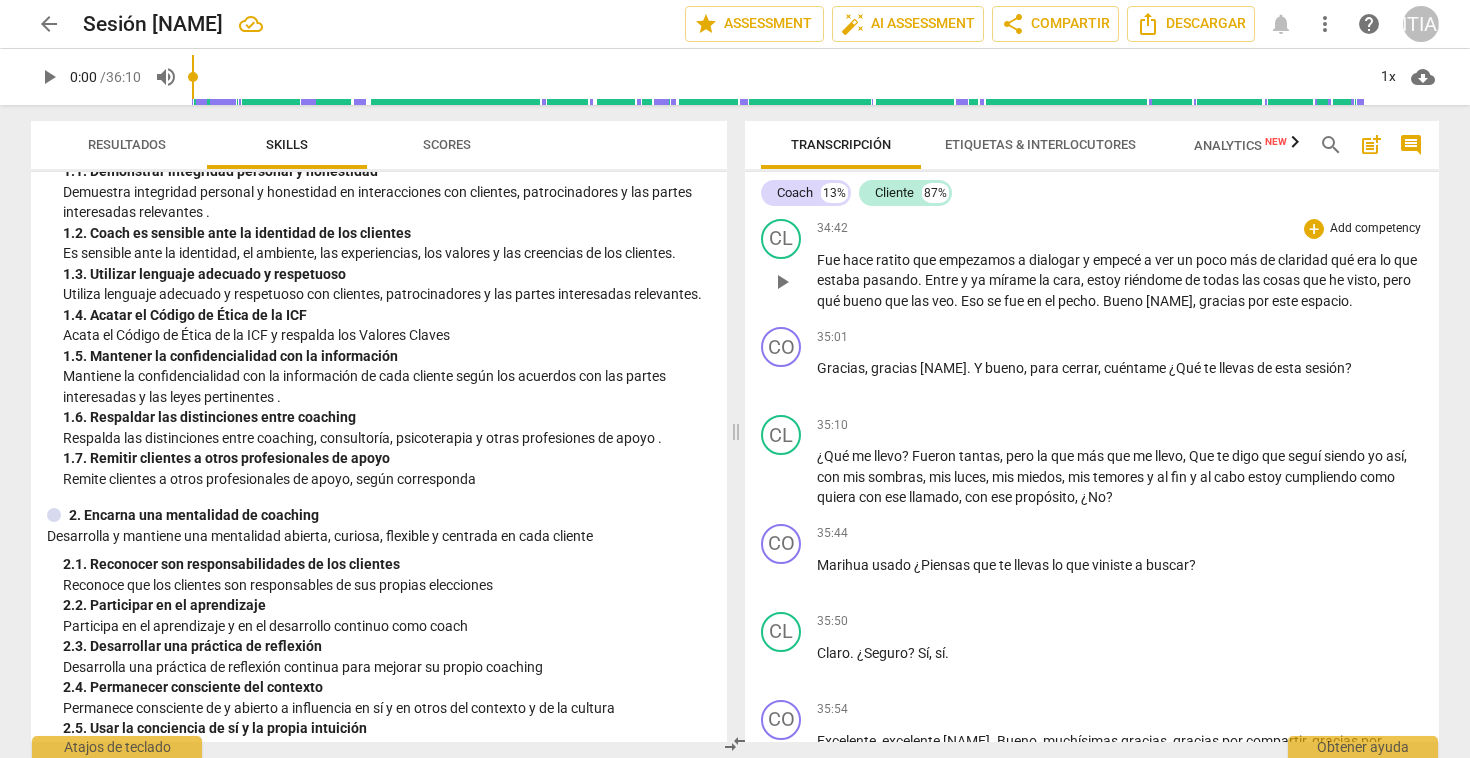 type 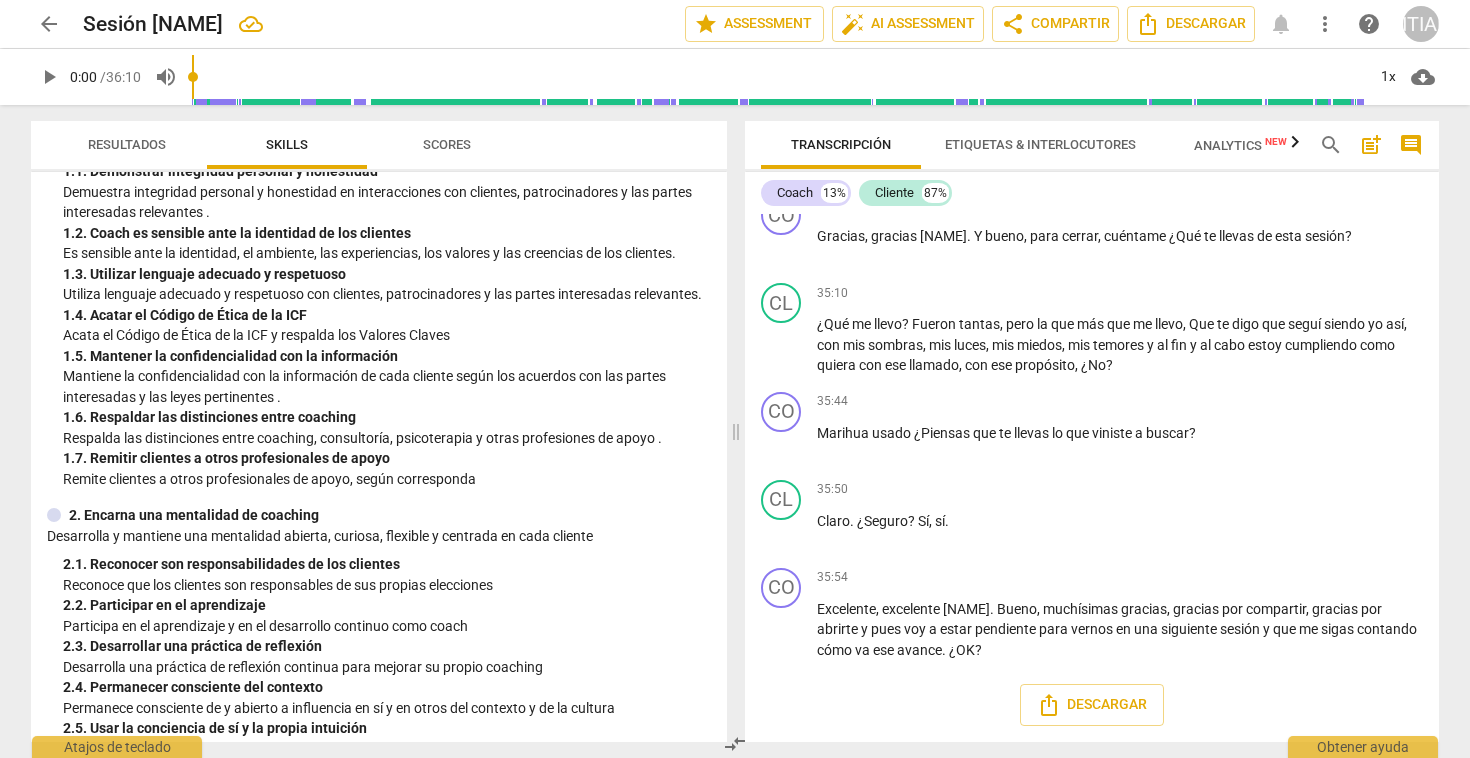 scroll, scrollTop: 7523, scrollLeft: 0, axis: vertical 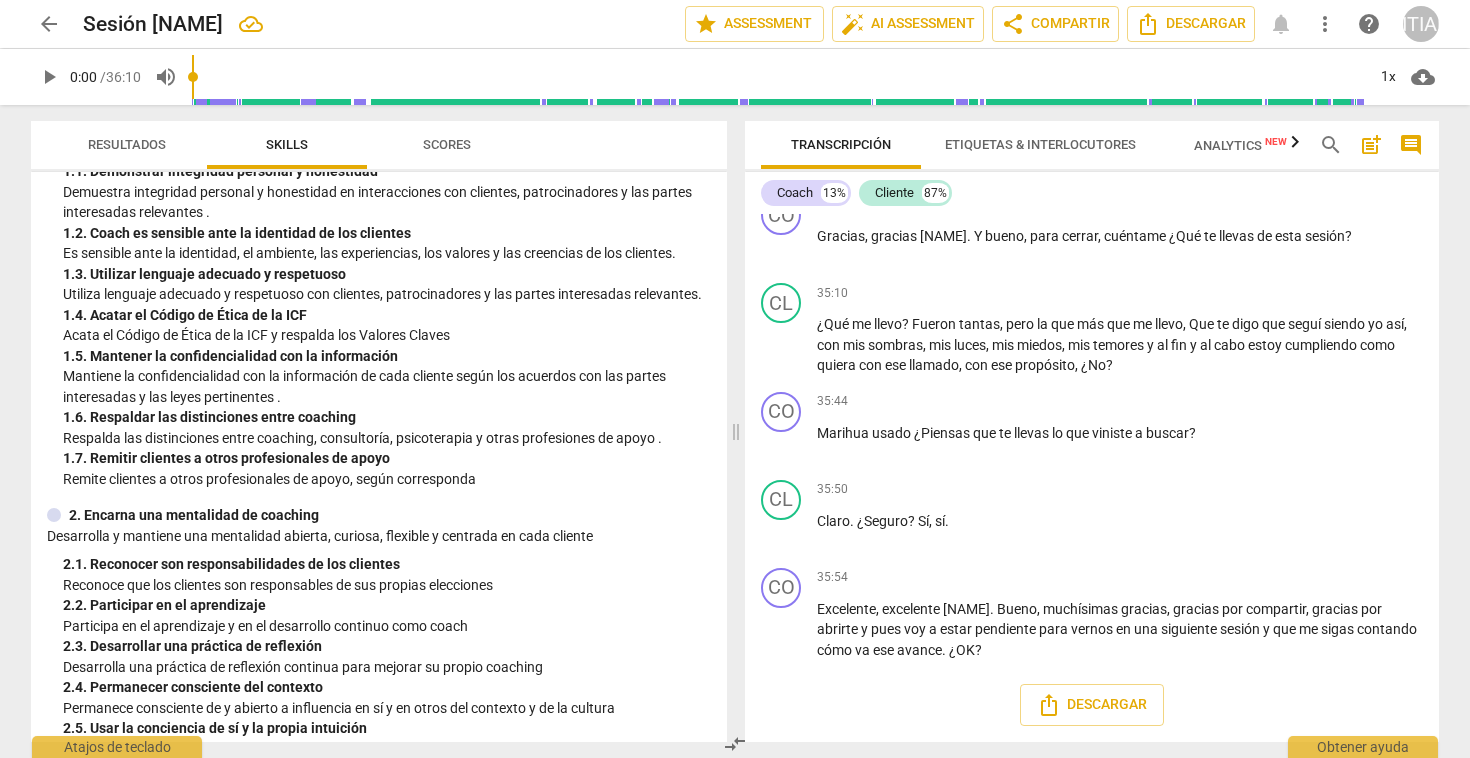 click on "el" at bounding box center (1082, 169) 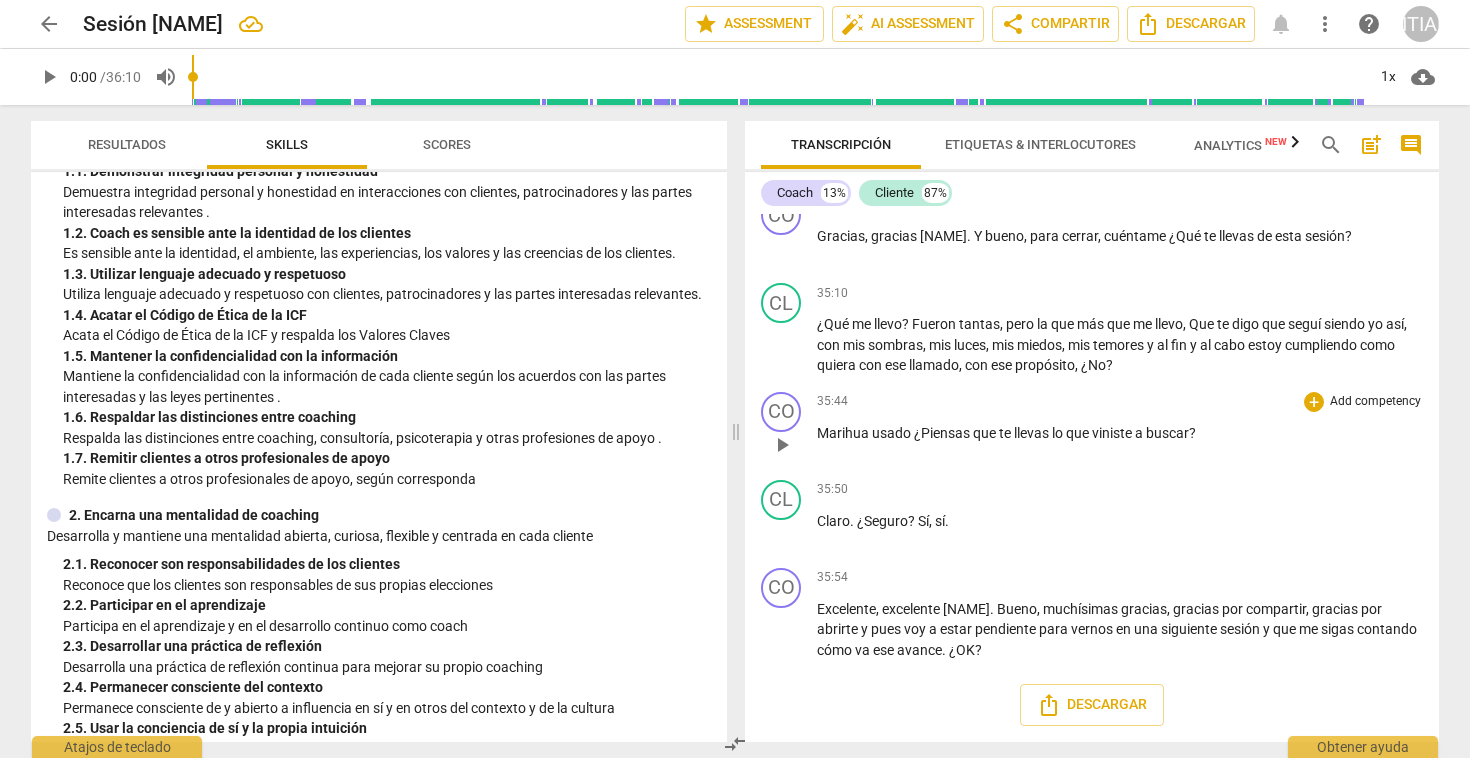 scroll, scrollTop: 7696, scrollLeft: 0, axis: vertical 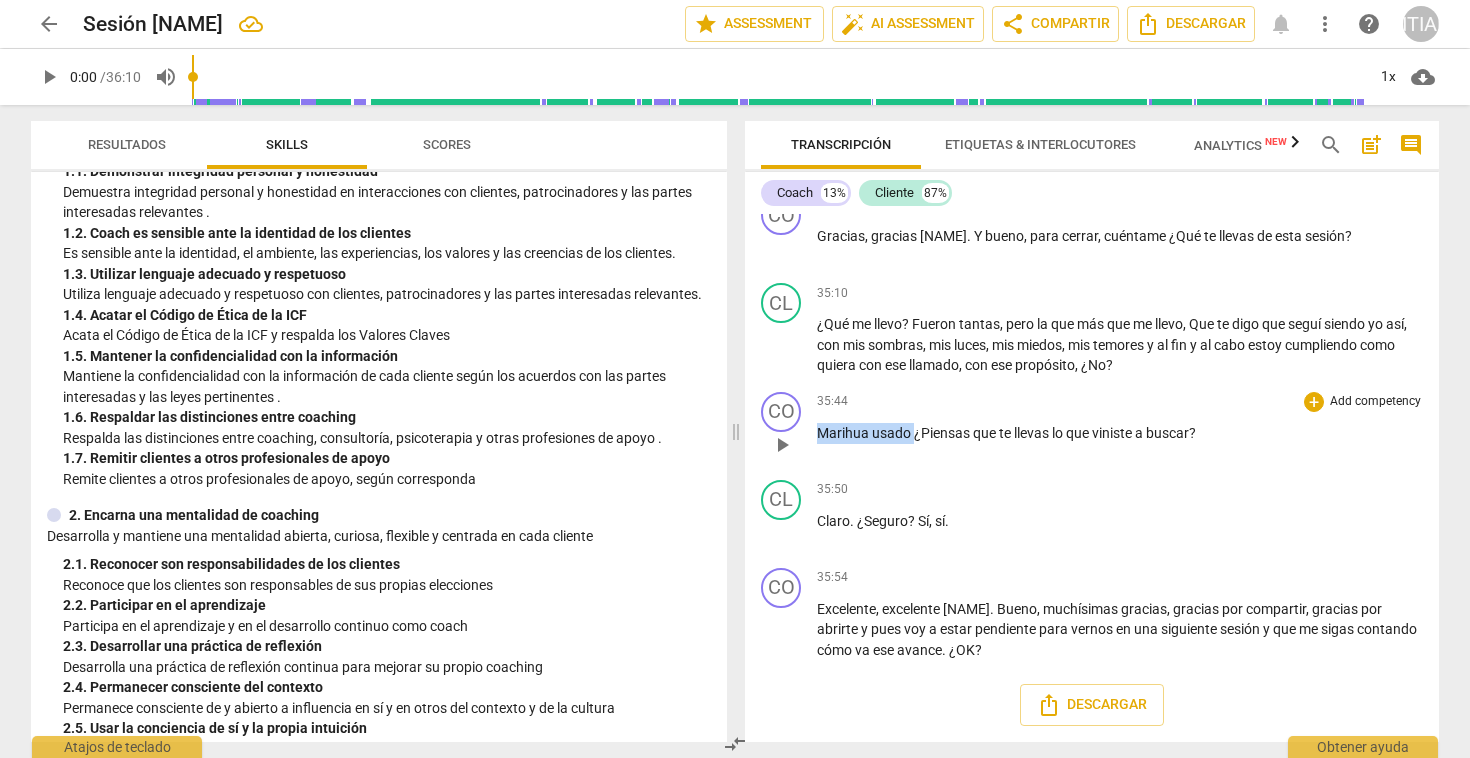 drag, startPoint x: 912, startPoint y: 434, endPoint x: 820, endPoint y: 438, distance: 92.086914 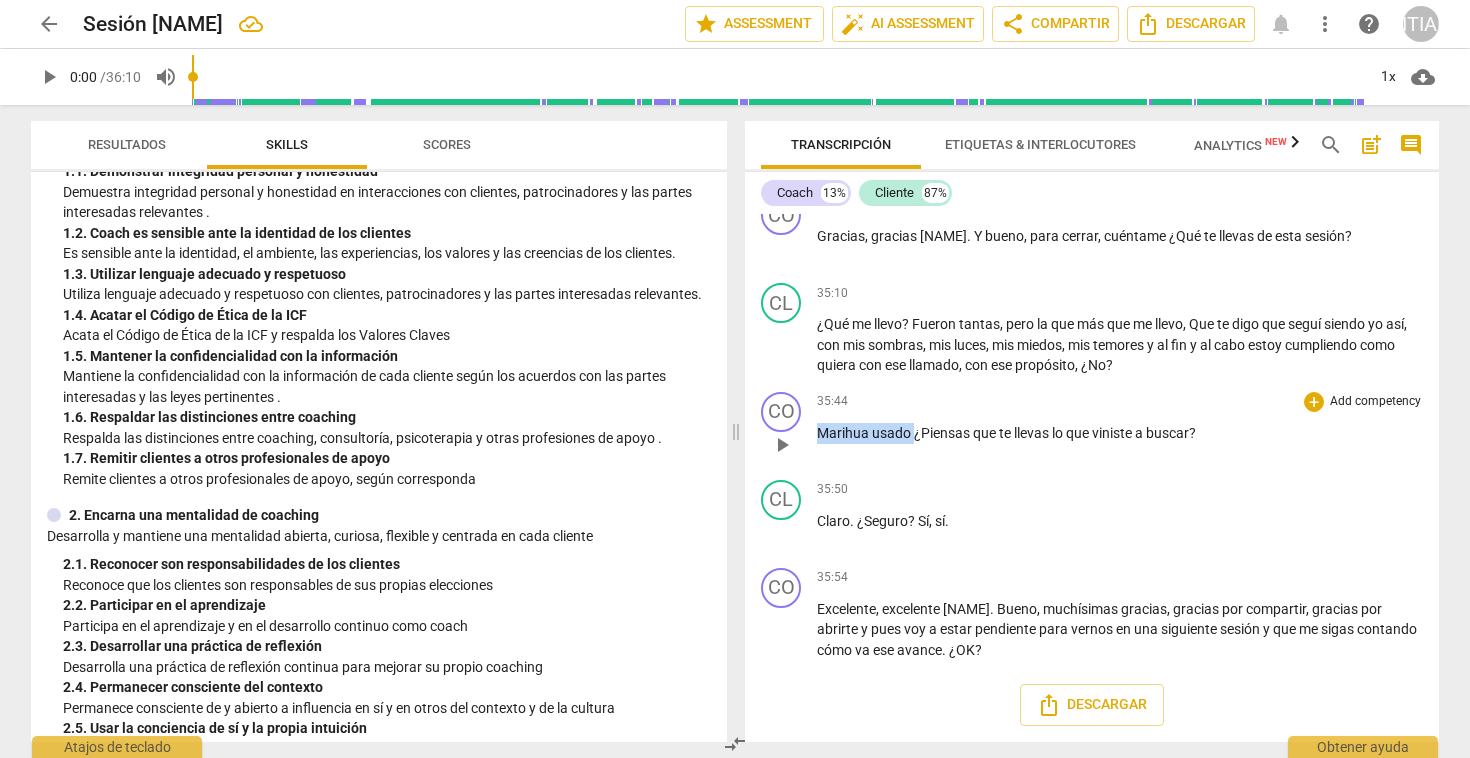 click on "[NAME]   usado   ¿Piensas   que   te   llevas   lo   que   viniste   a   buscar ?" at bounding box center [1120, 433] 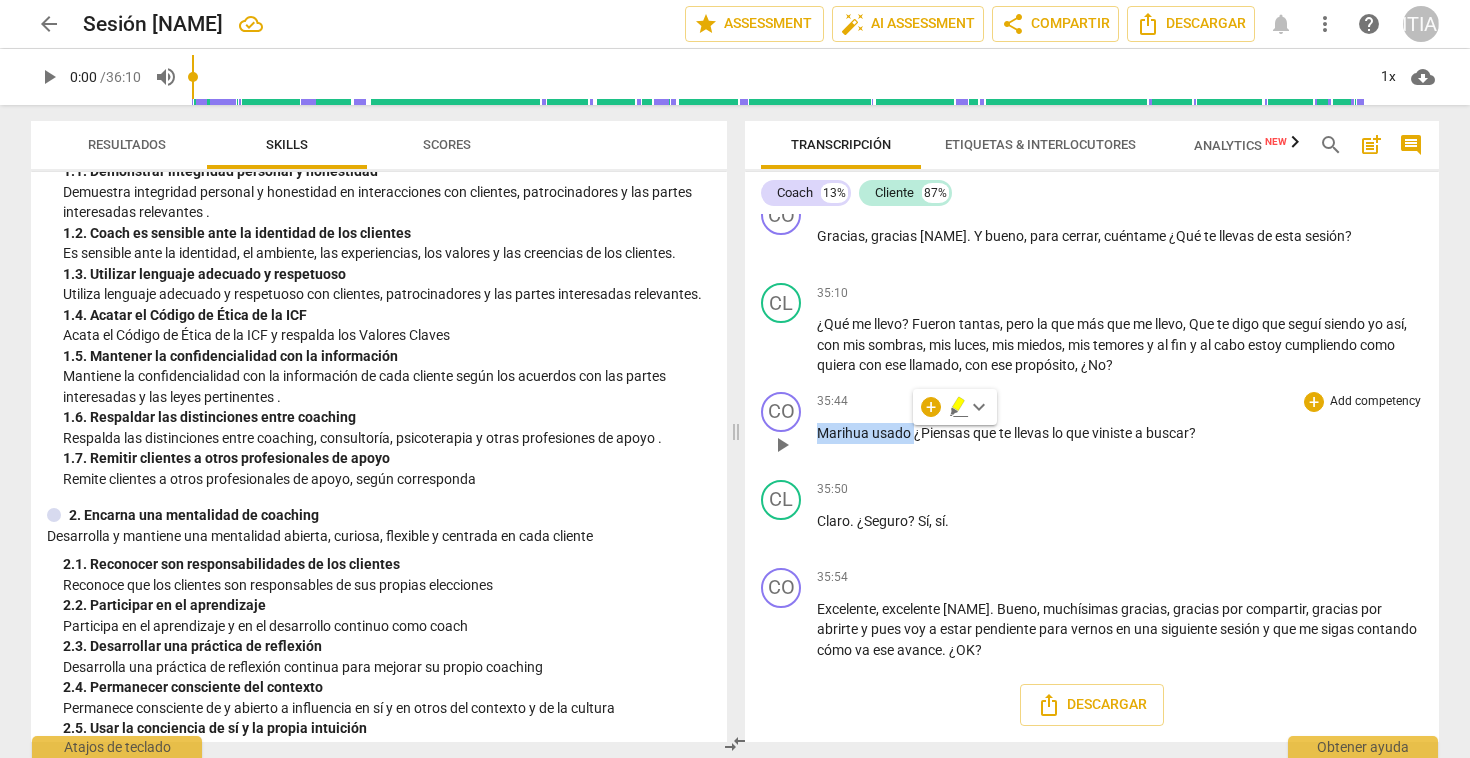 type 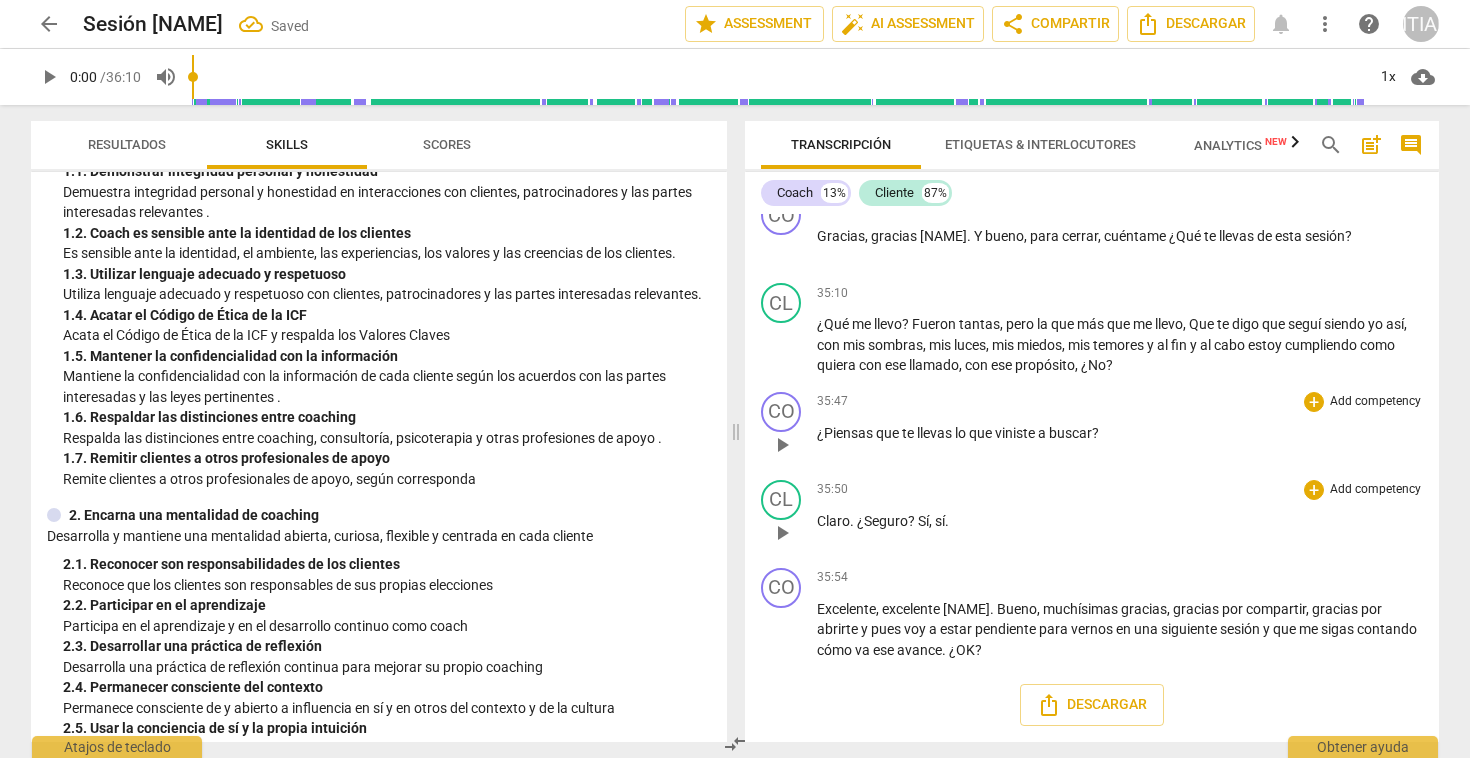 click on "?" at bounding box center (913, 521) 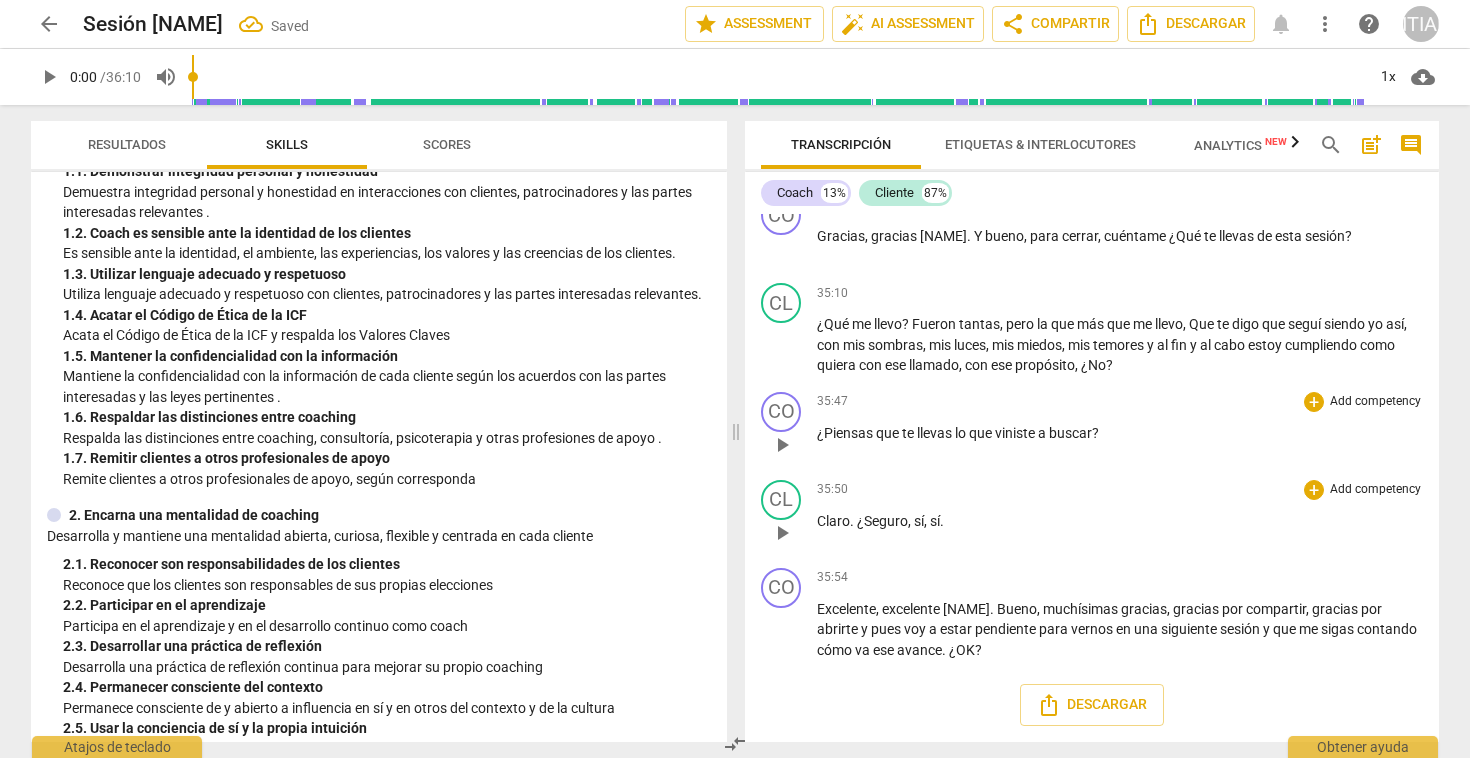 click on "¿Seguro," at bounding box center [884, 521] 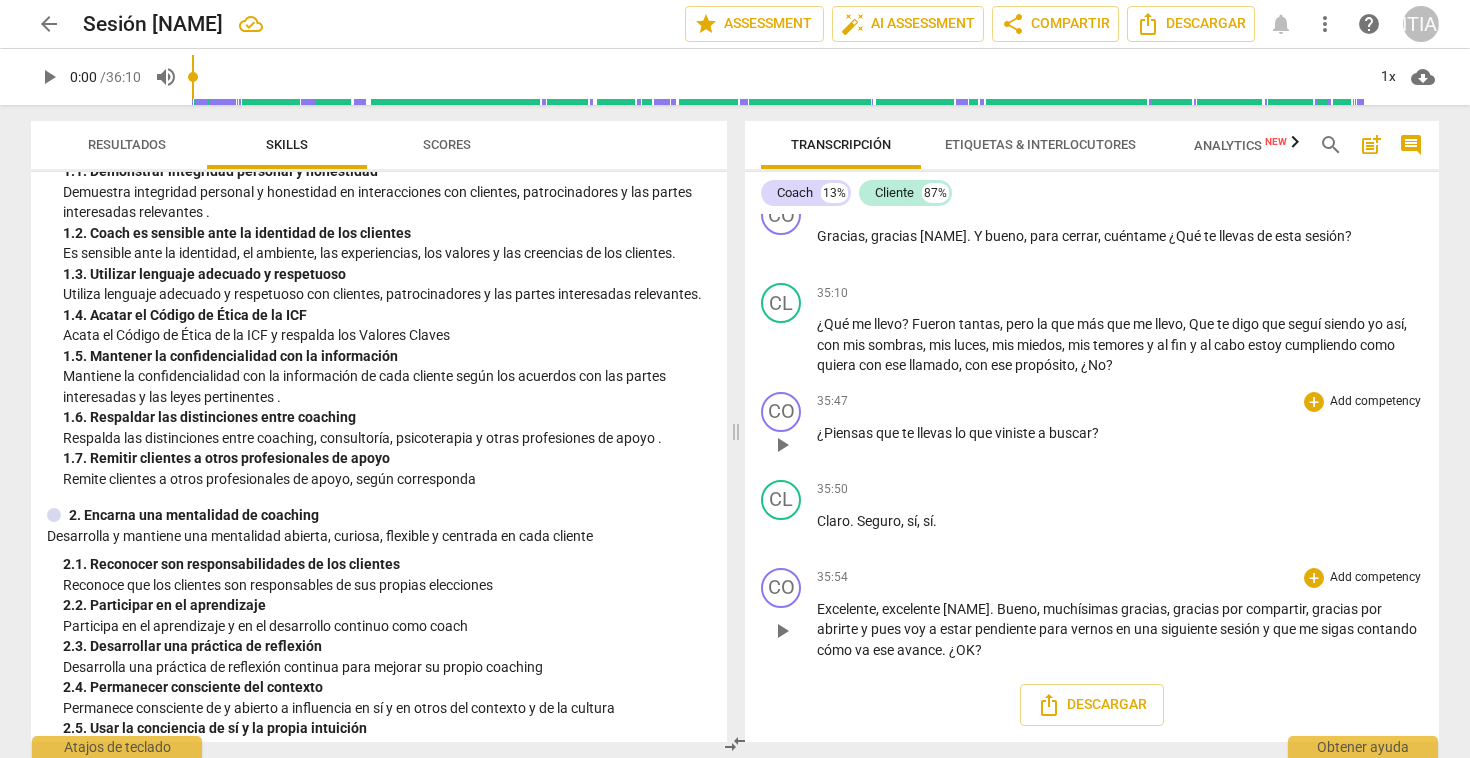click on "voy" at bounding box center (916, 629) 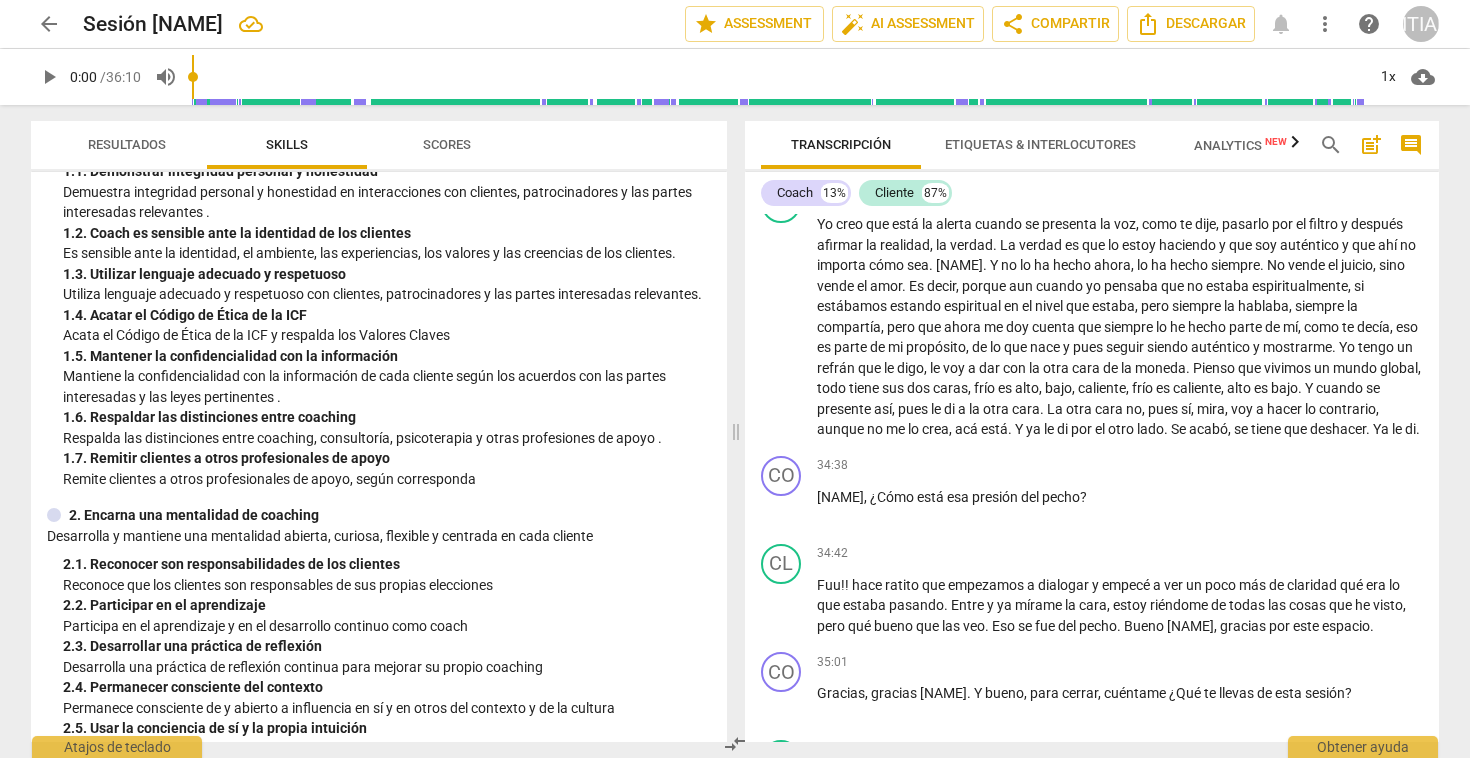 scroll, scrollTop: 7025, scrollLeft: 0, axis: vertical 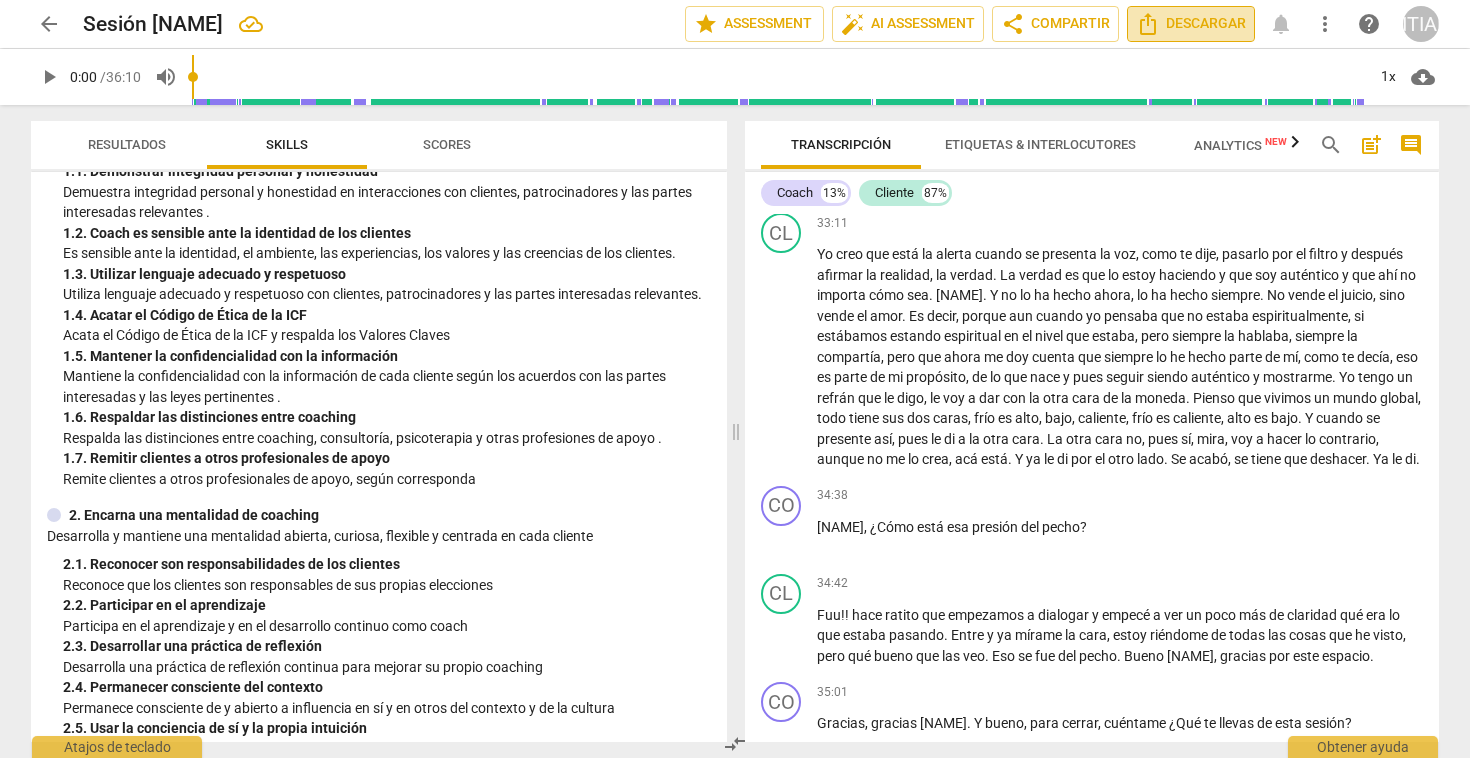 click on "Descargar" at bounding box center (1191, 24) 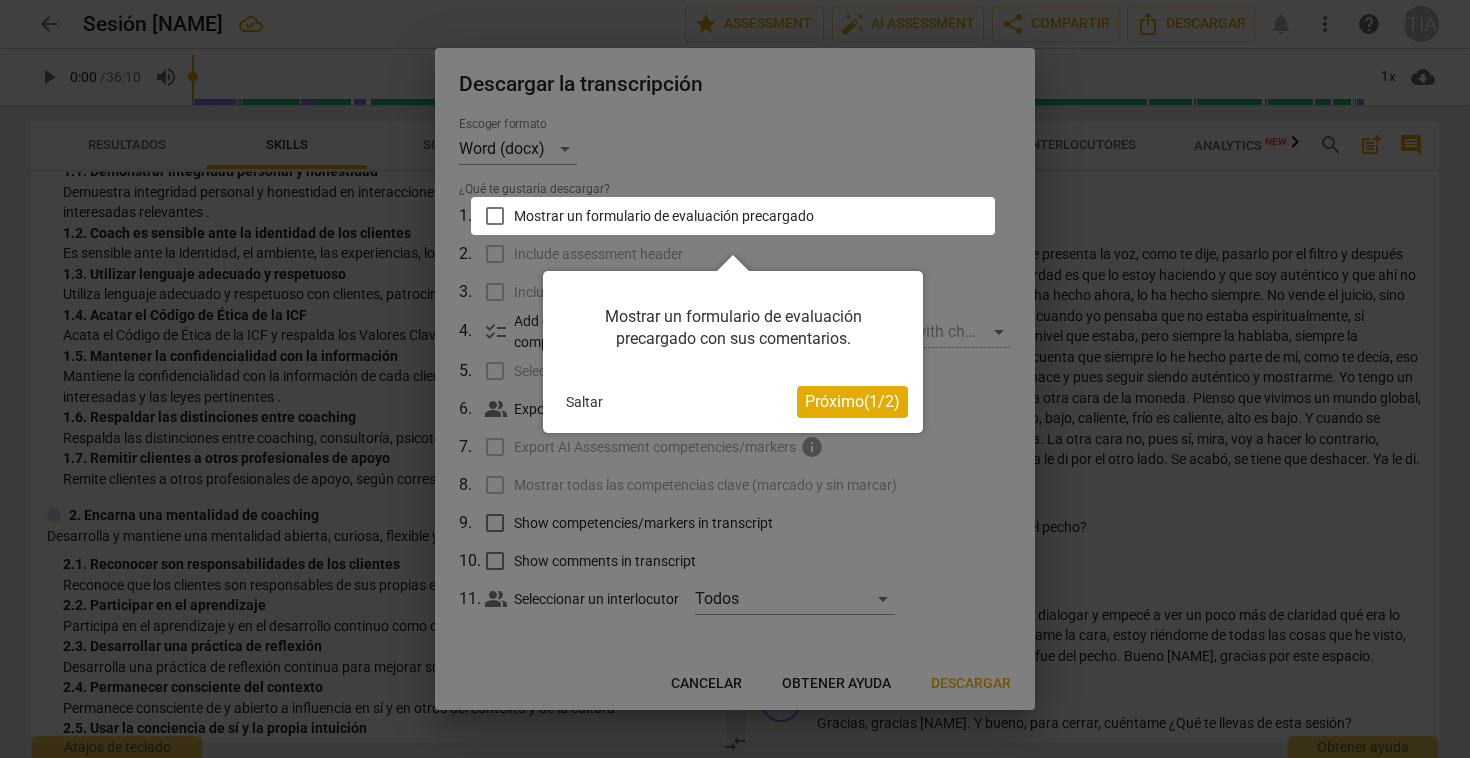 click on "Saltar" at bounding box center (584, 402) 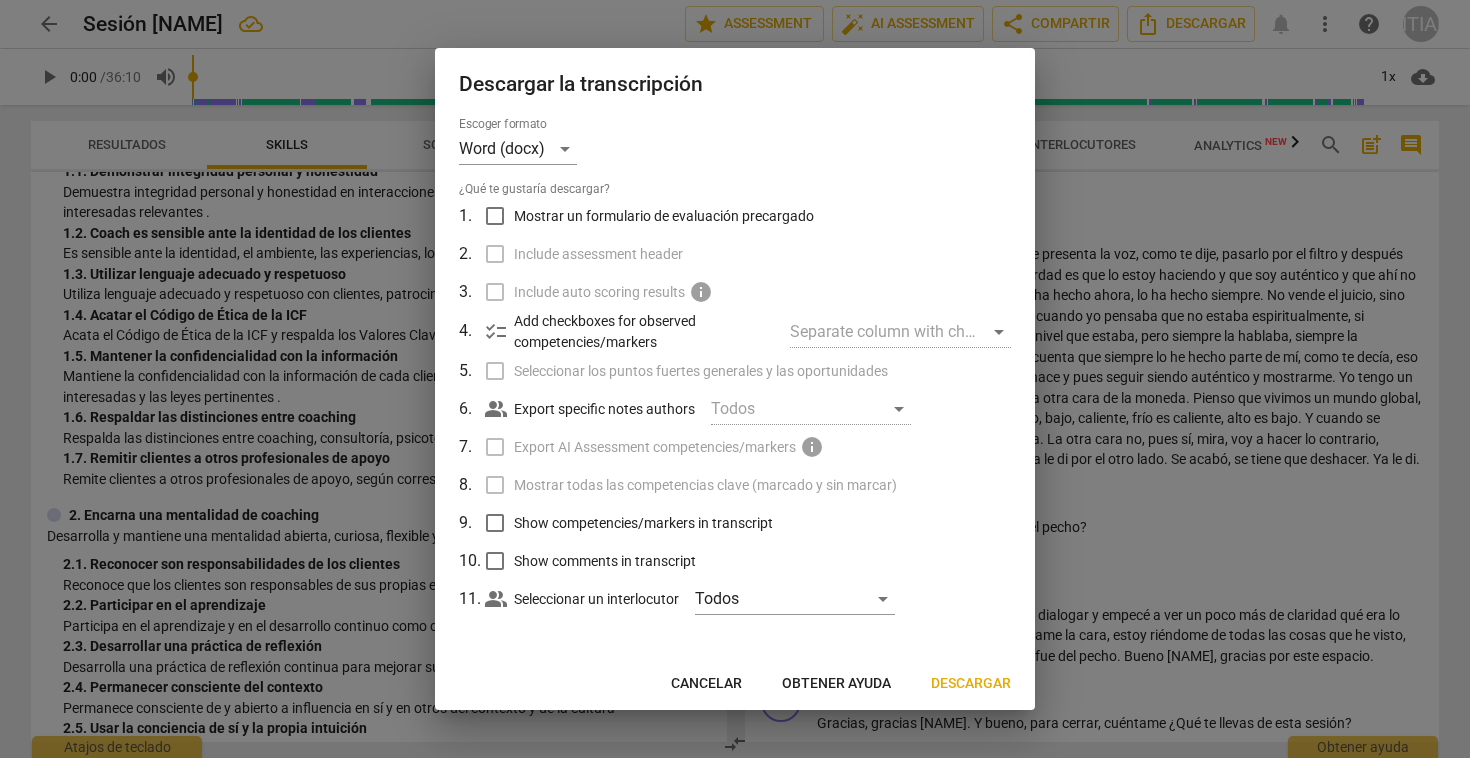 click on "Descargar" at bounding box center (971, 684) 